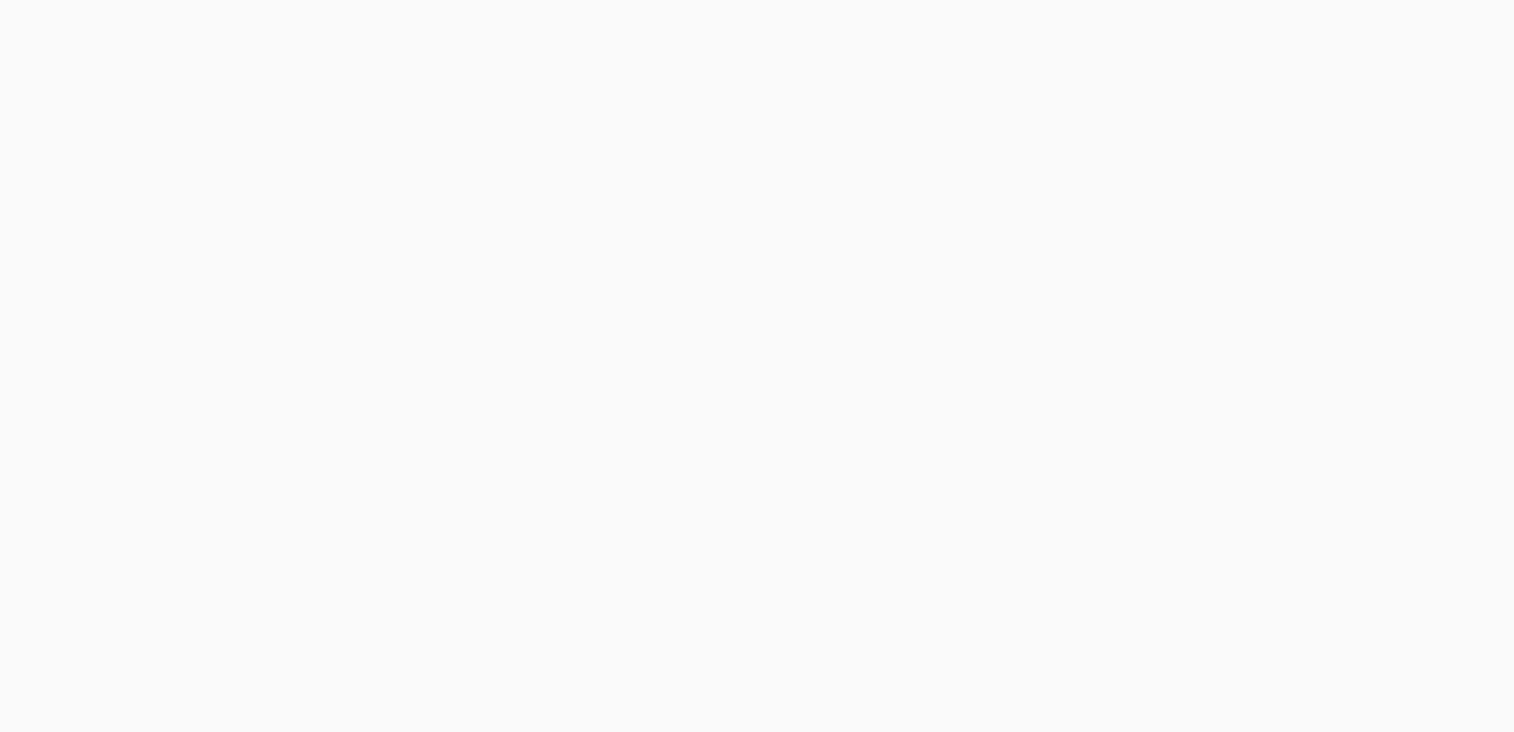 scroll, scrollTop: 0, scrollLeft: 0, axis: both 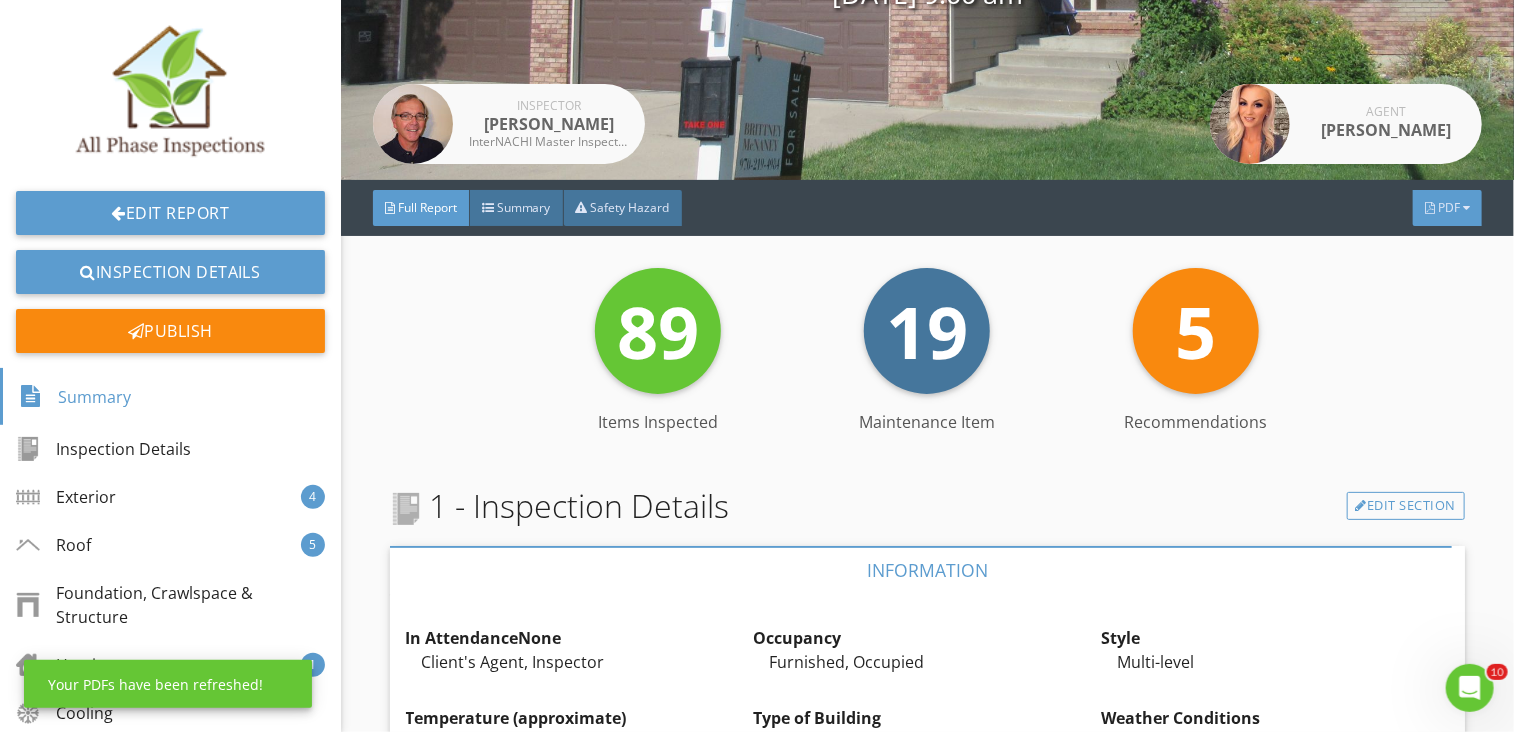 click on "PDF" at bounding box center [1449, 207] 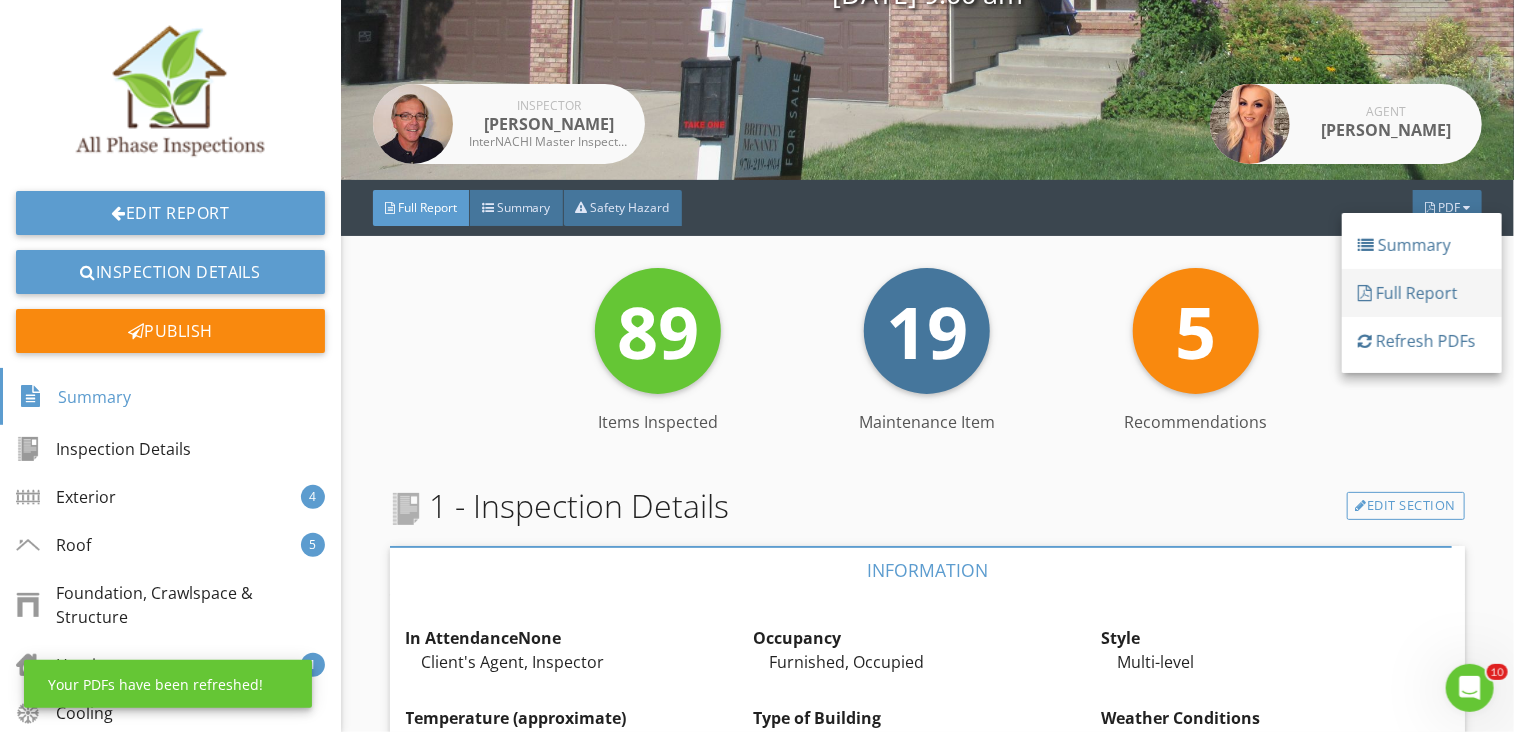 click on "Full Report" at bounding box center (1422, 293) 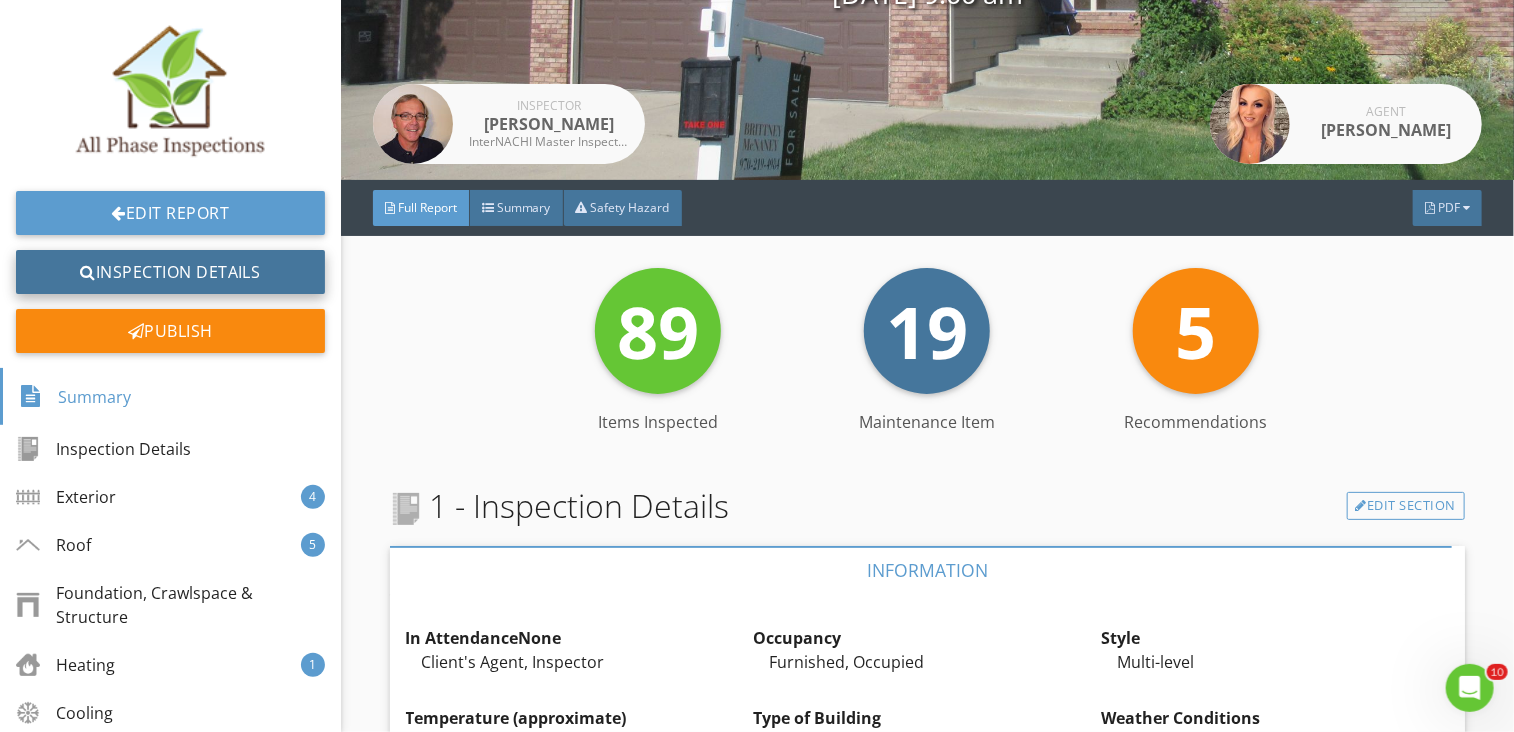 click on "Inspection Details" at bounding box center [170, 272] 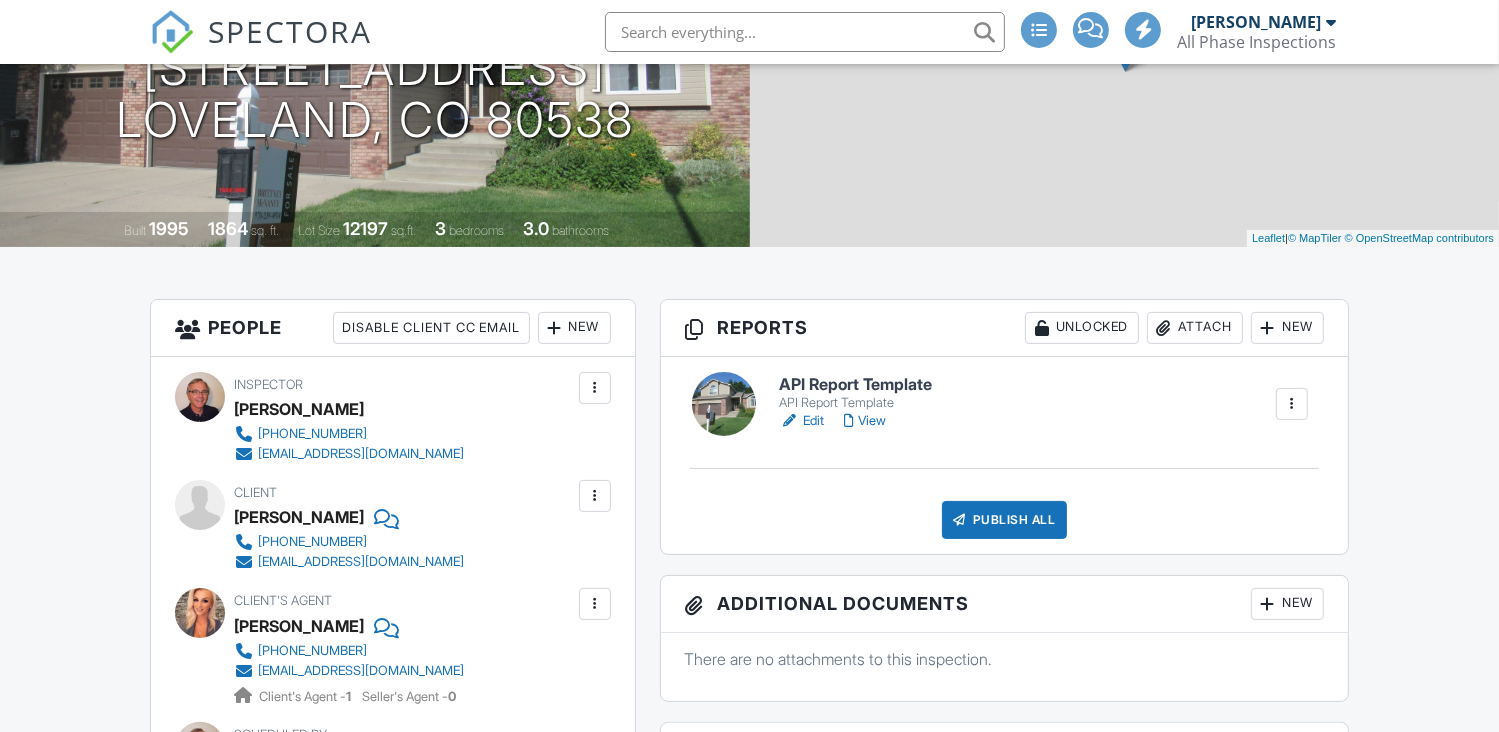 scroll, scrollTop: 400, scrollLeft: 0, axis: vertical 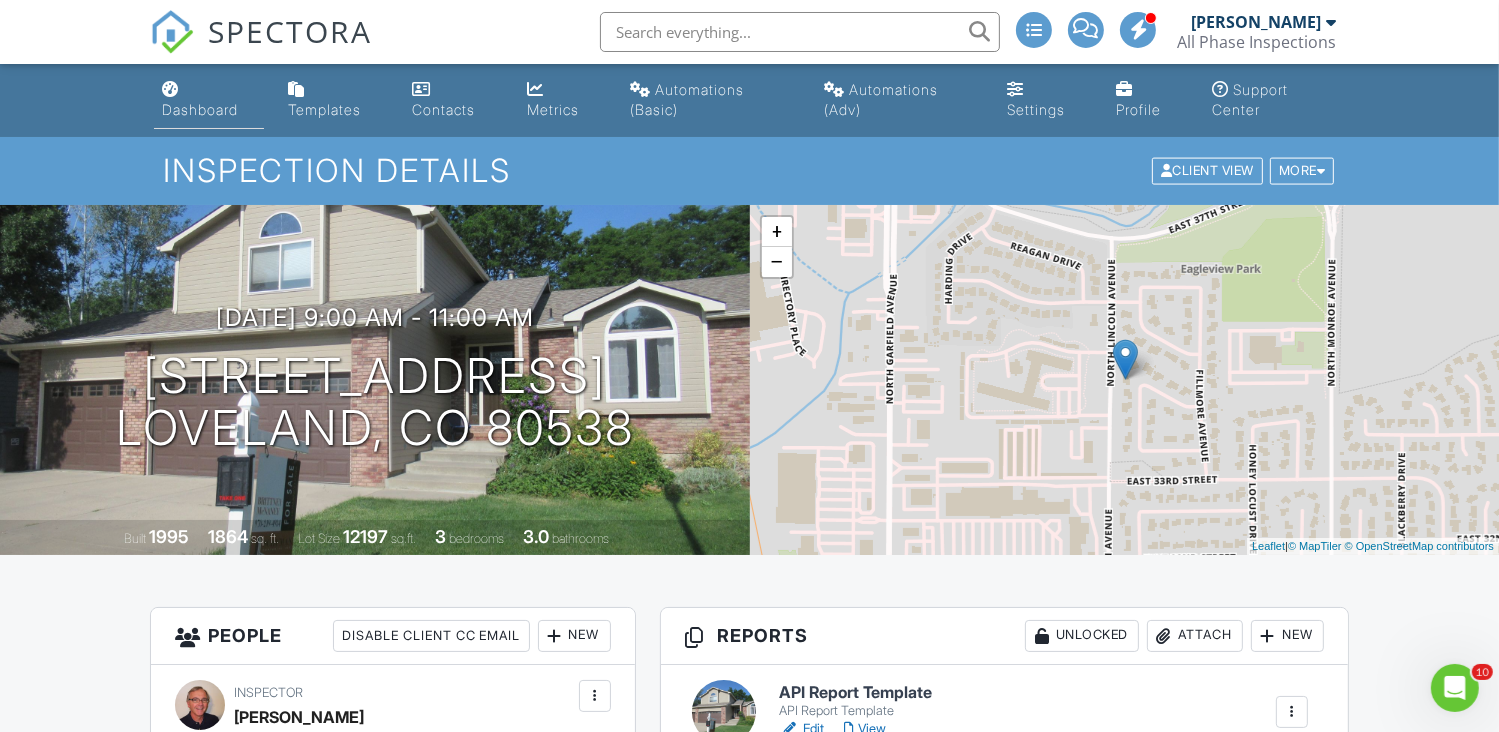 click on "Dashboard" at bounding box center (209, 100) 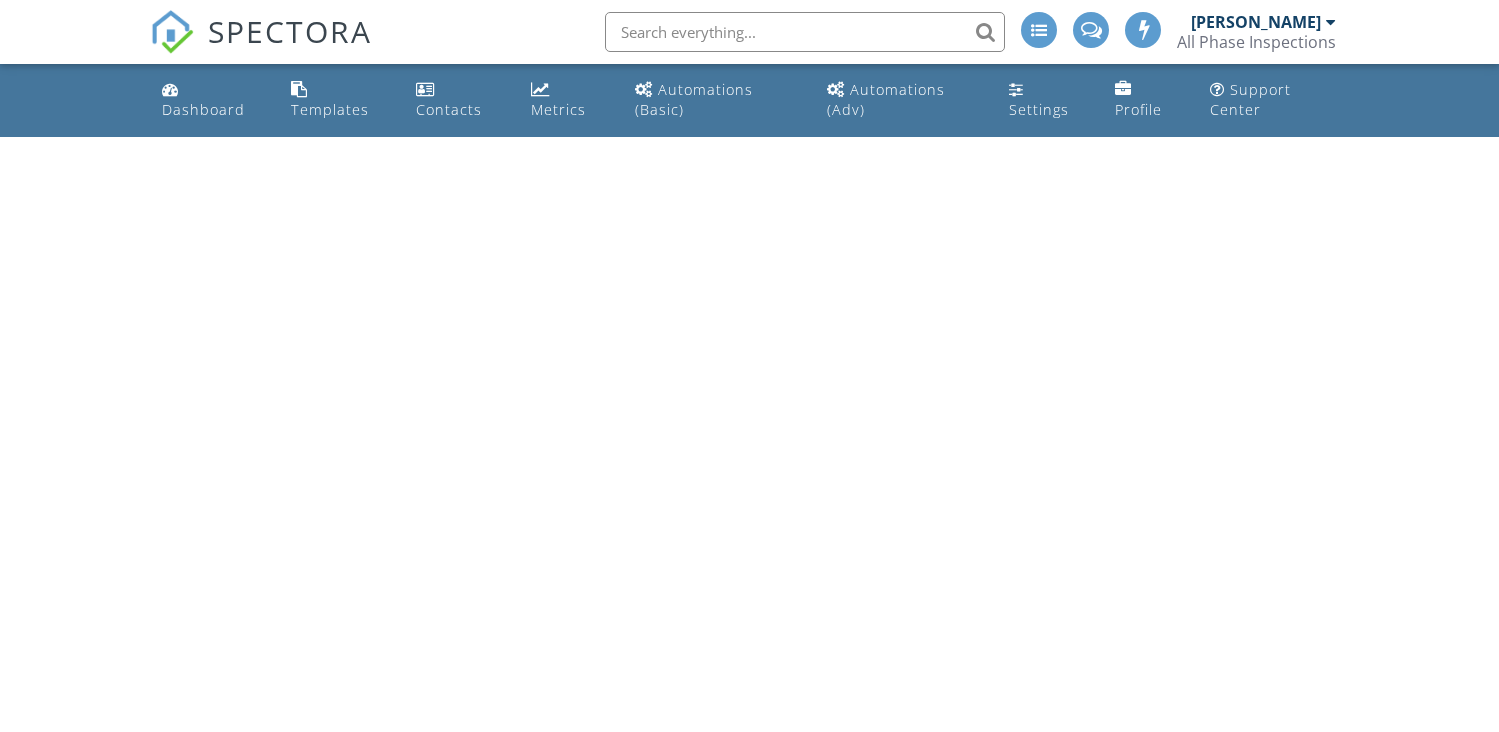 scroll, scrollTop: 0, scrollLeft: 0, axis: both 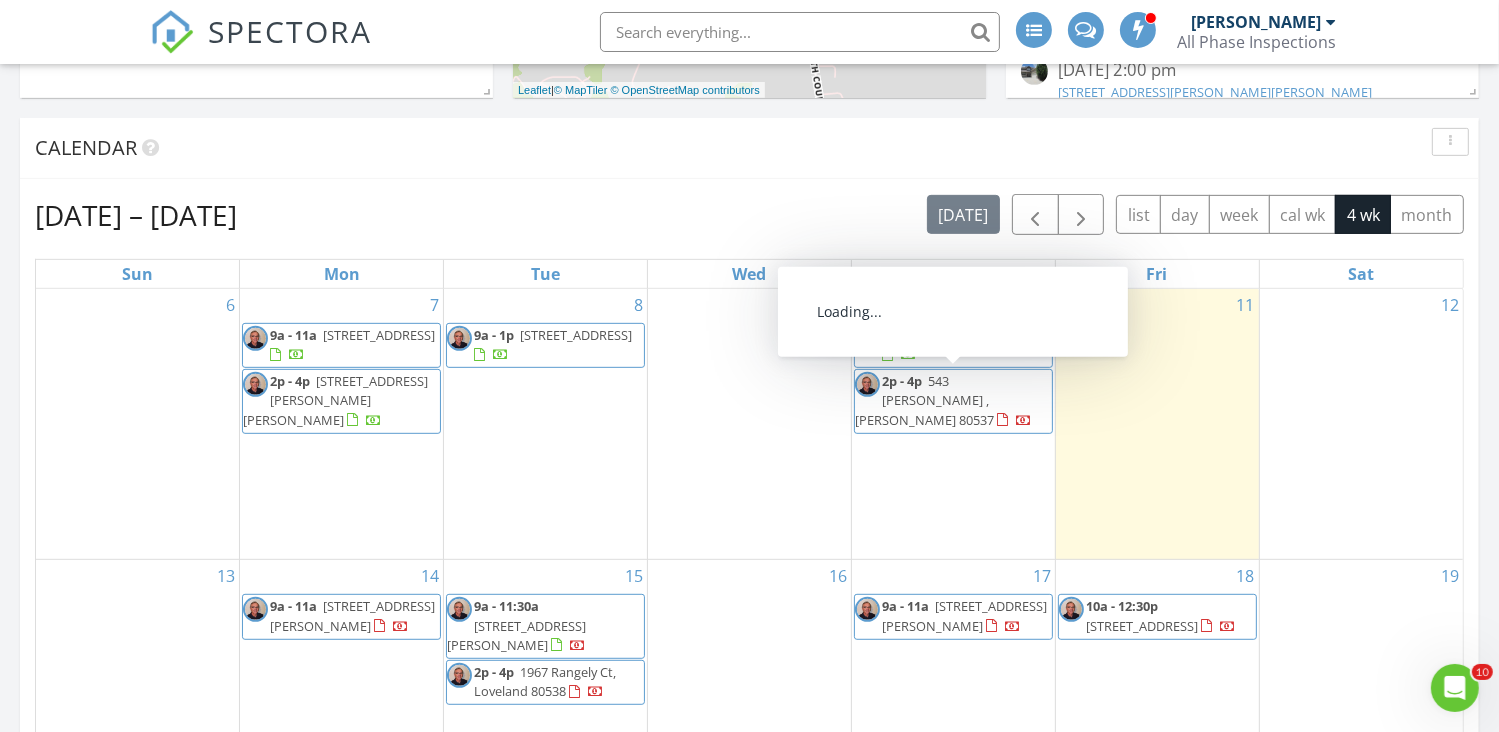 click on "543 Dana Ct , Loveland 80537" at bounding box center [924, 400] 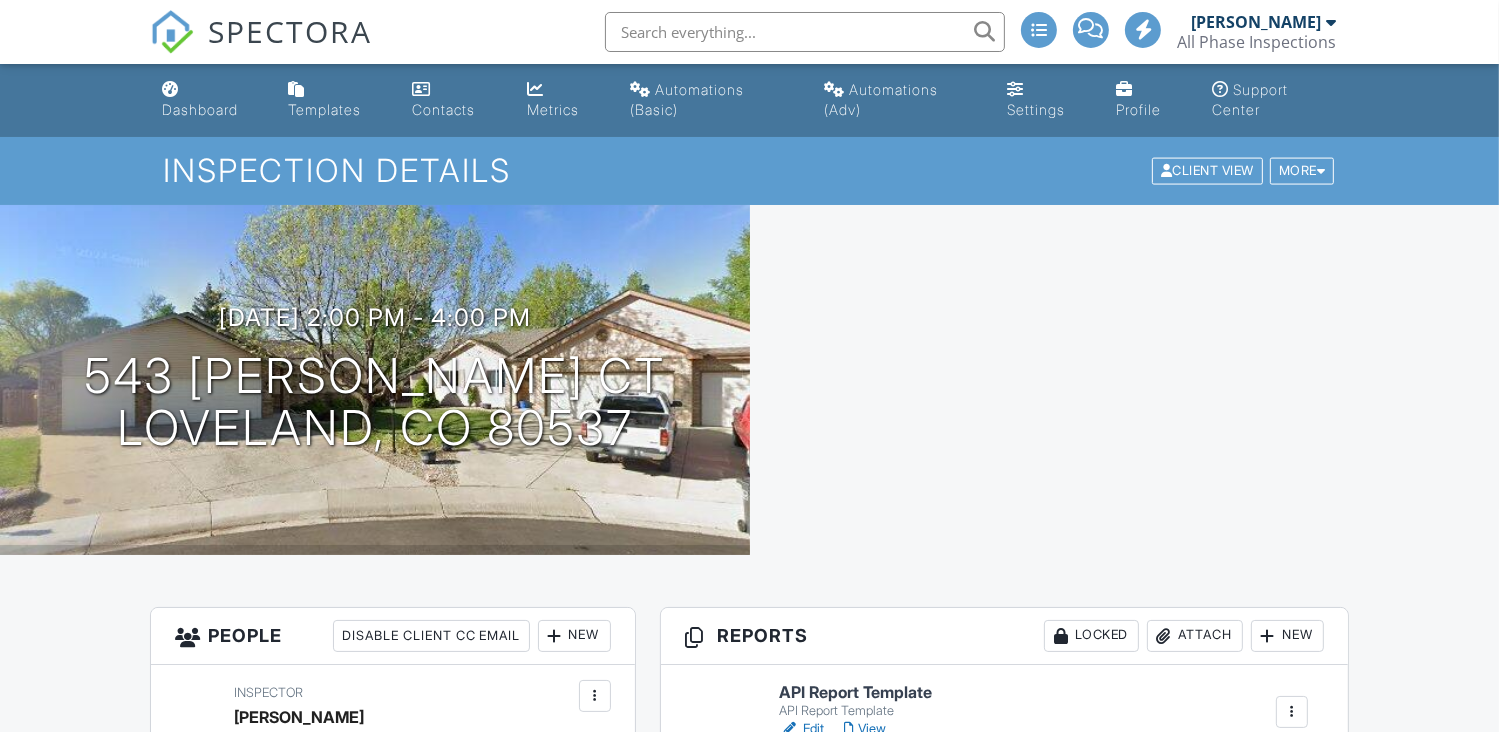 scroll, scrollTop: 200, scrollLeft: 0, axis: vertical 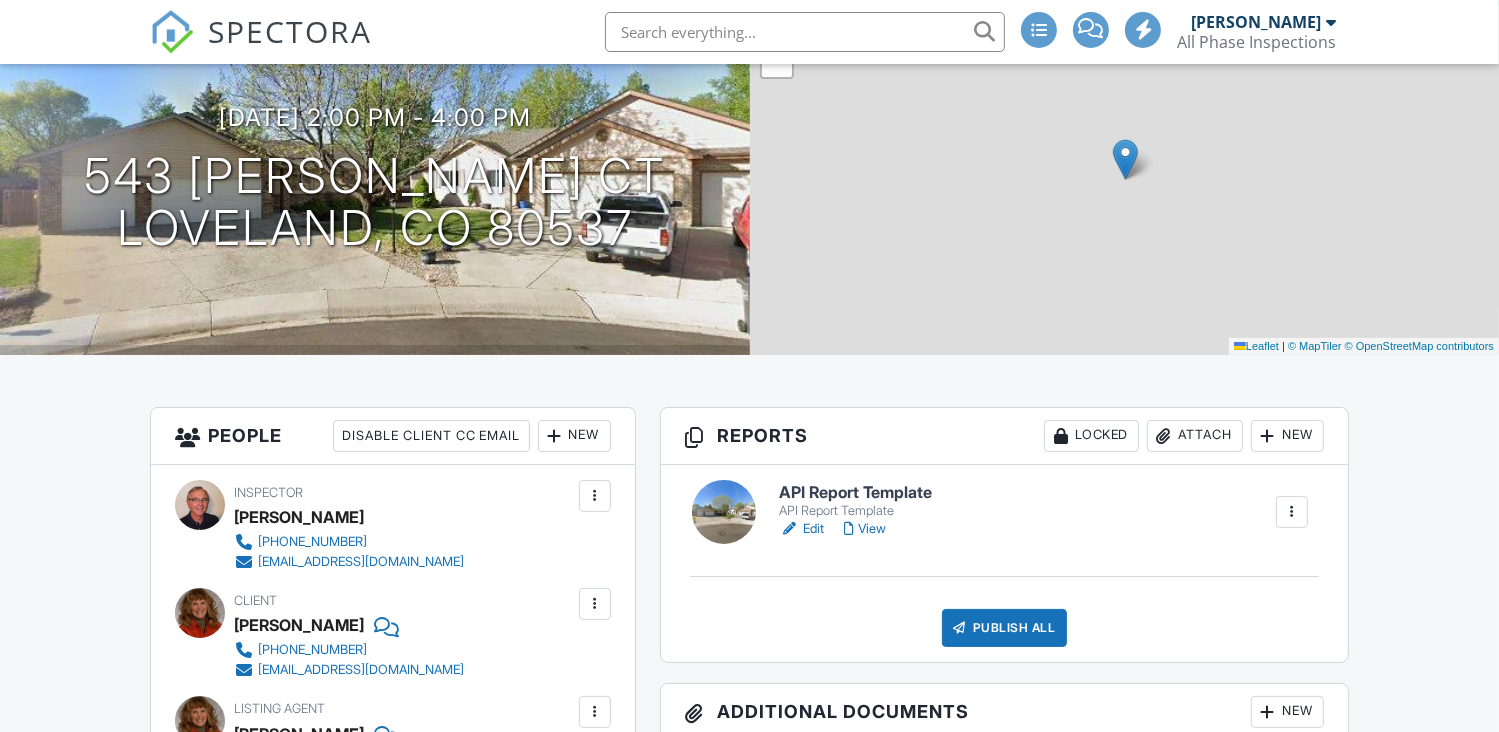 click on "Edit" at bounding box center [801, 529] 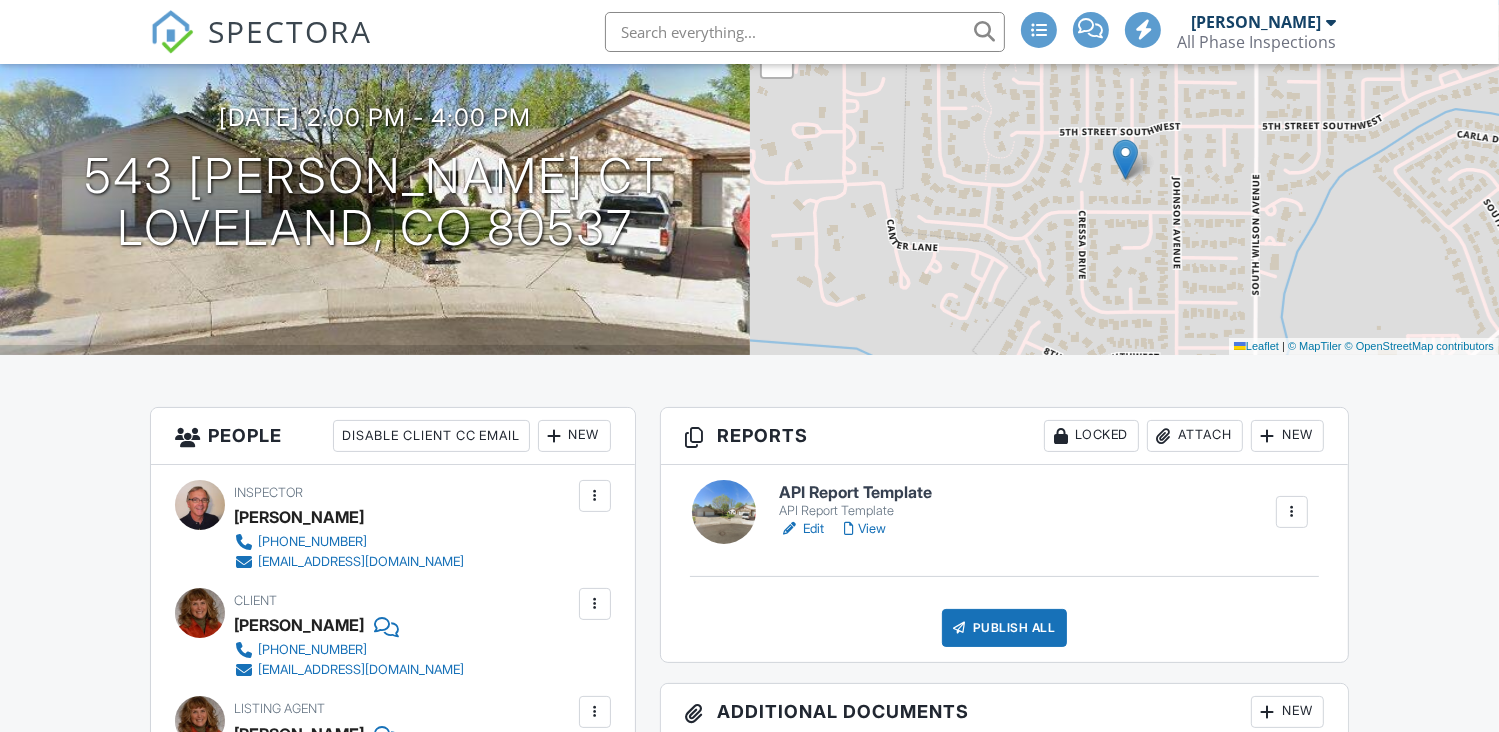 scroll, scrollTop: 300, scrollLeft: 0, axis: vertical 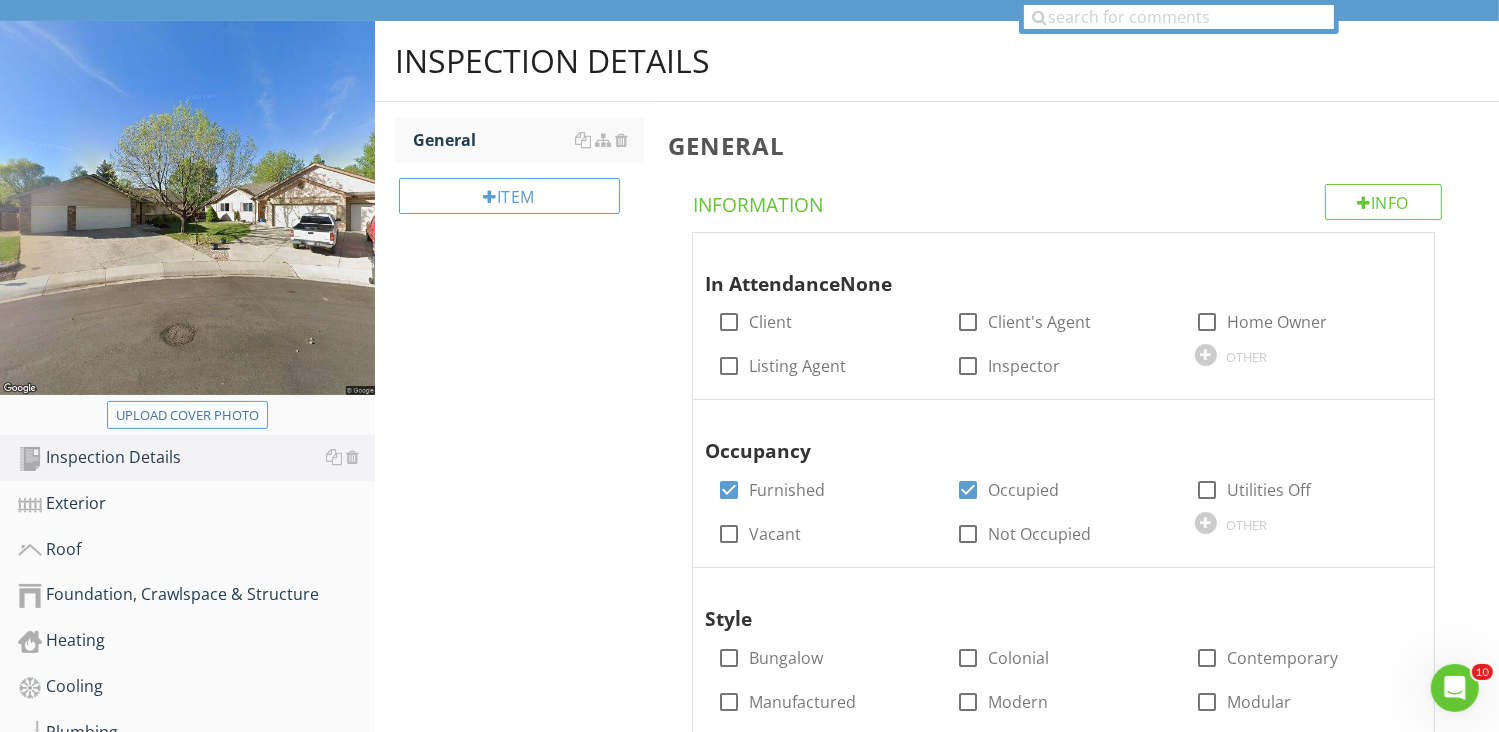 click on "Upload cover photo" at bounding box center [187, 416] 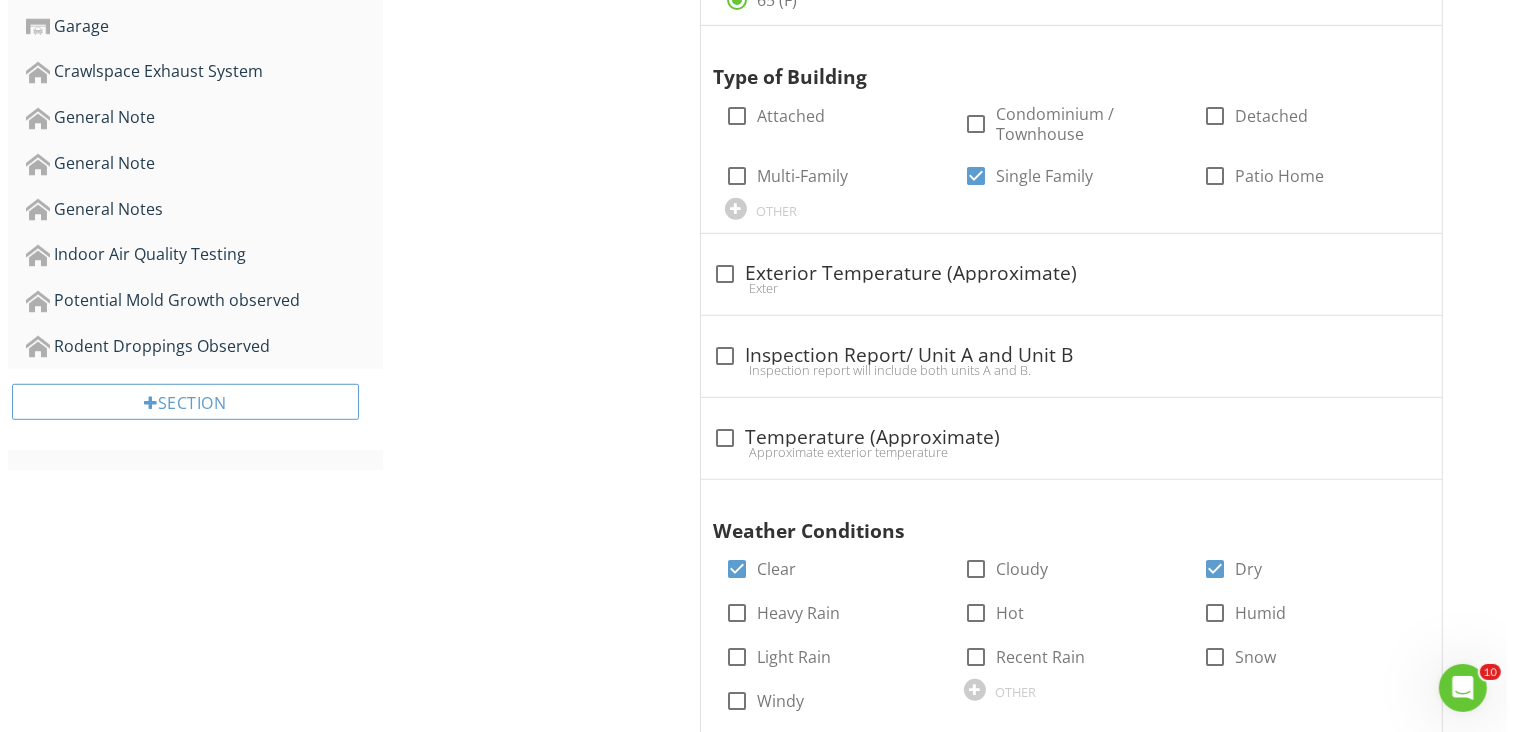 scroll, scrollTop: 1300, scrollLeft: 0, axis: vertical 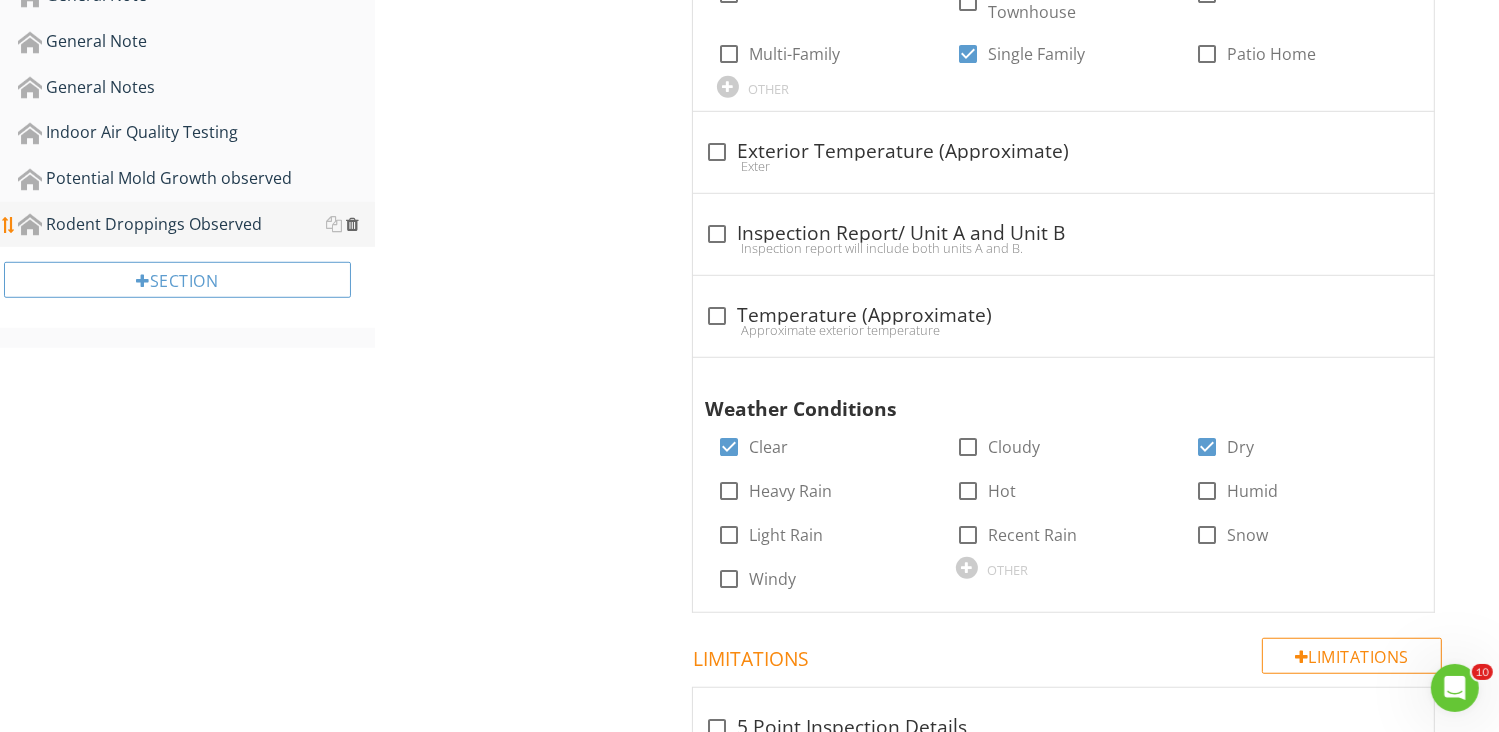 click at bounding box center (352, 224) 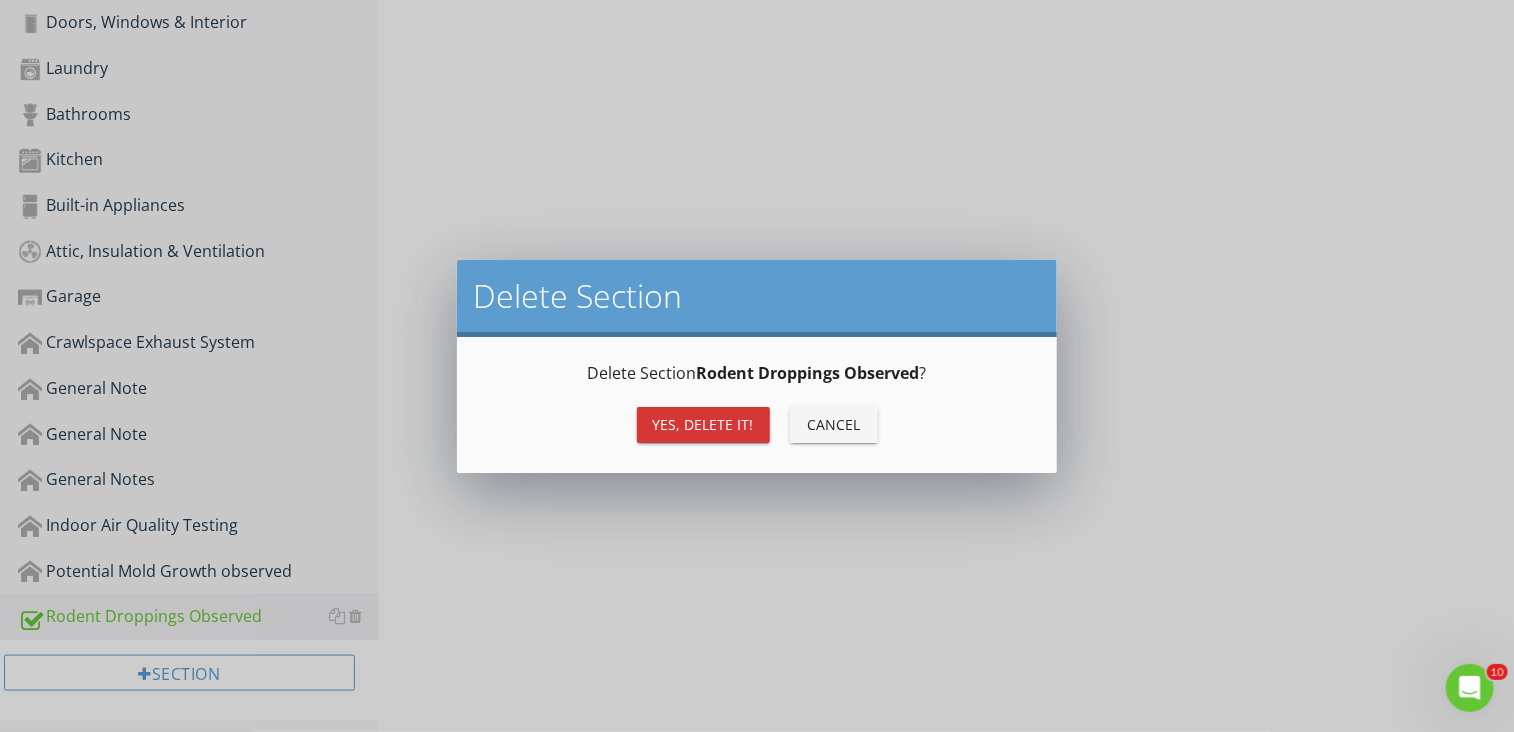 click on "Yes, Delete it!" at bounding box center (703, 424) 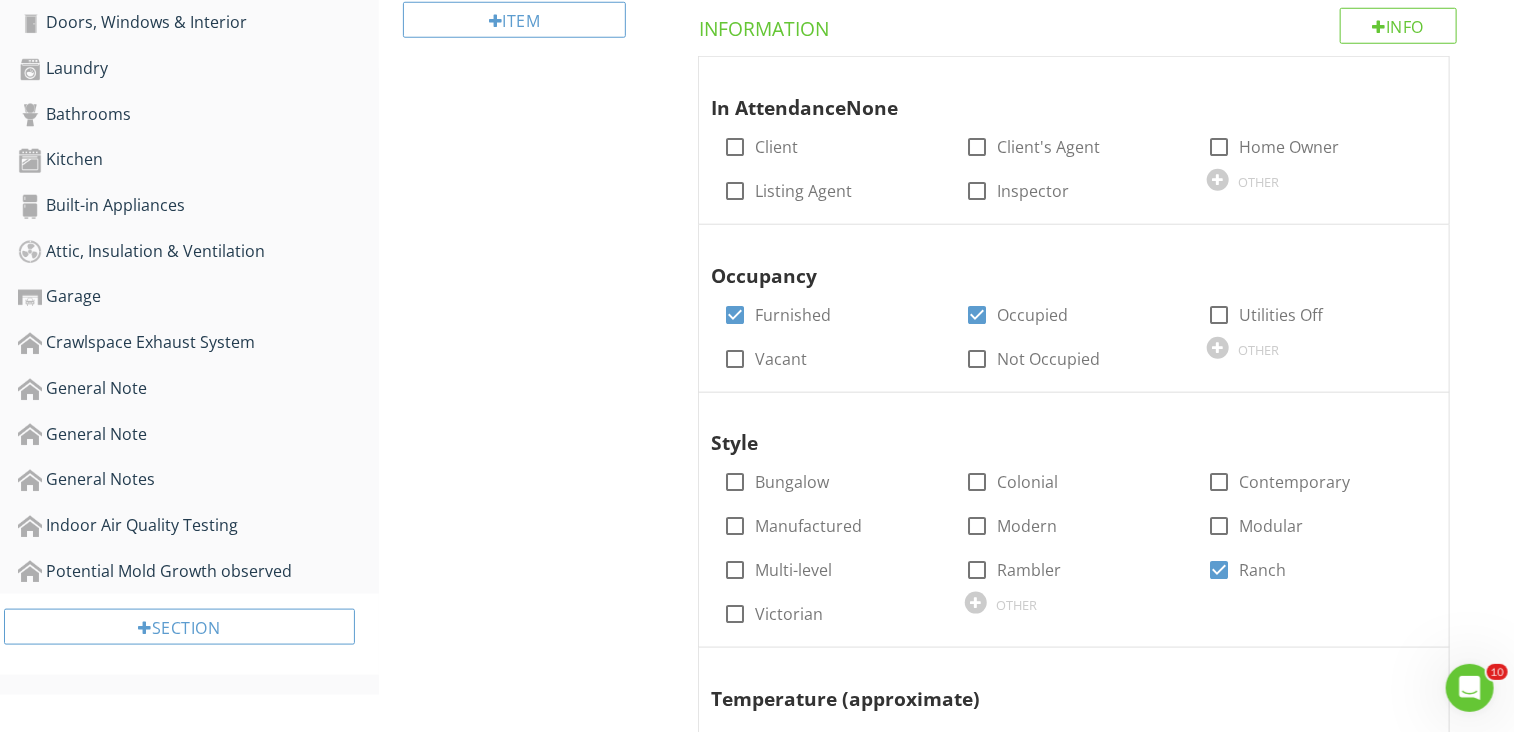 scroll, scrollTop: 862, scrollLeft: 0, axis: vertical 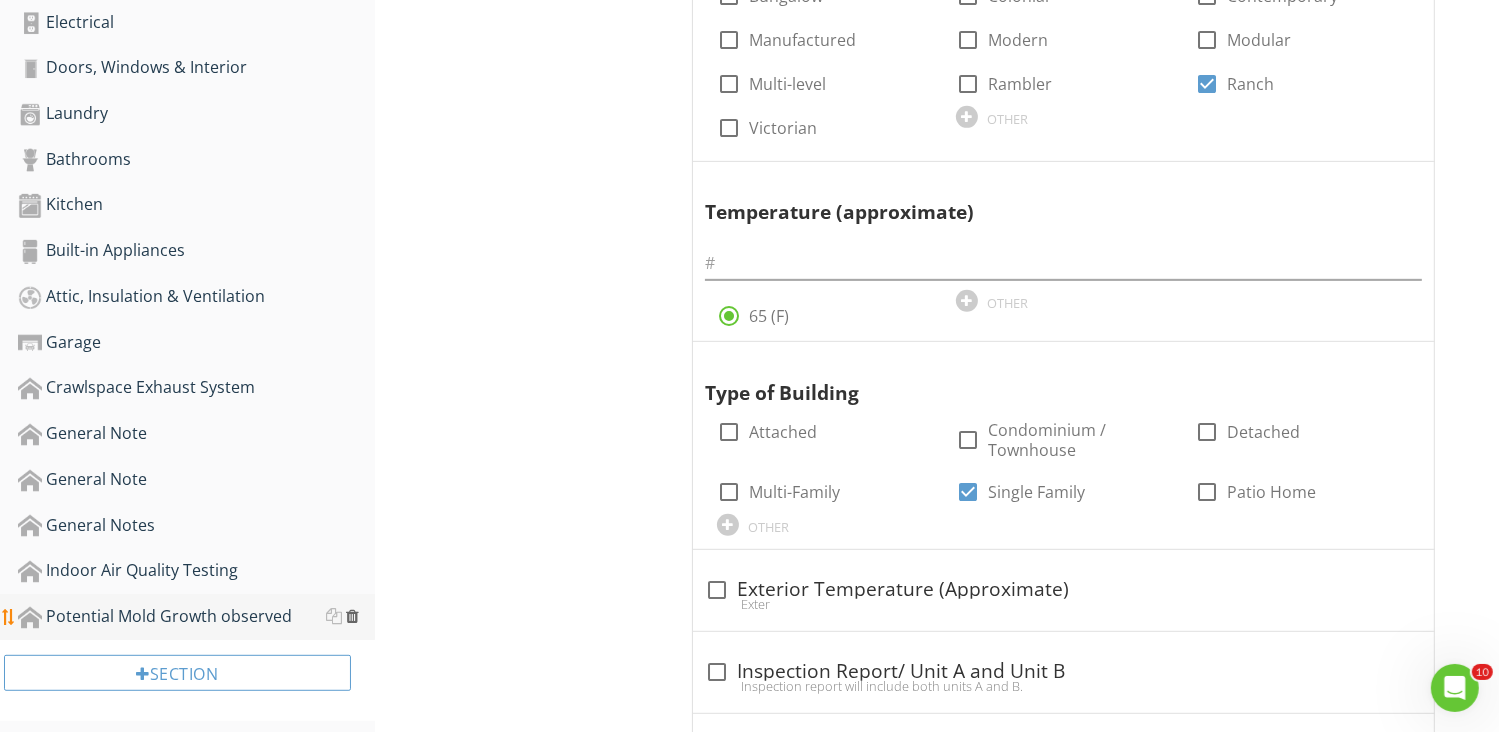 click at bounding box center [352, 616] 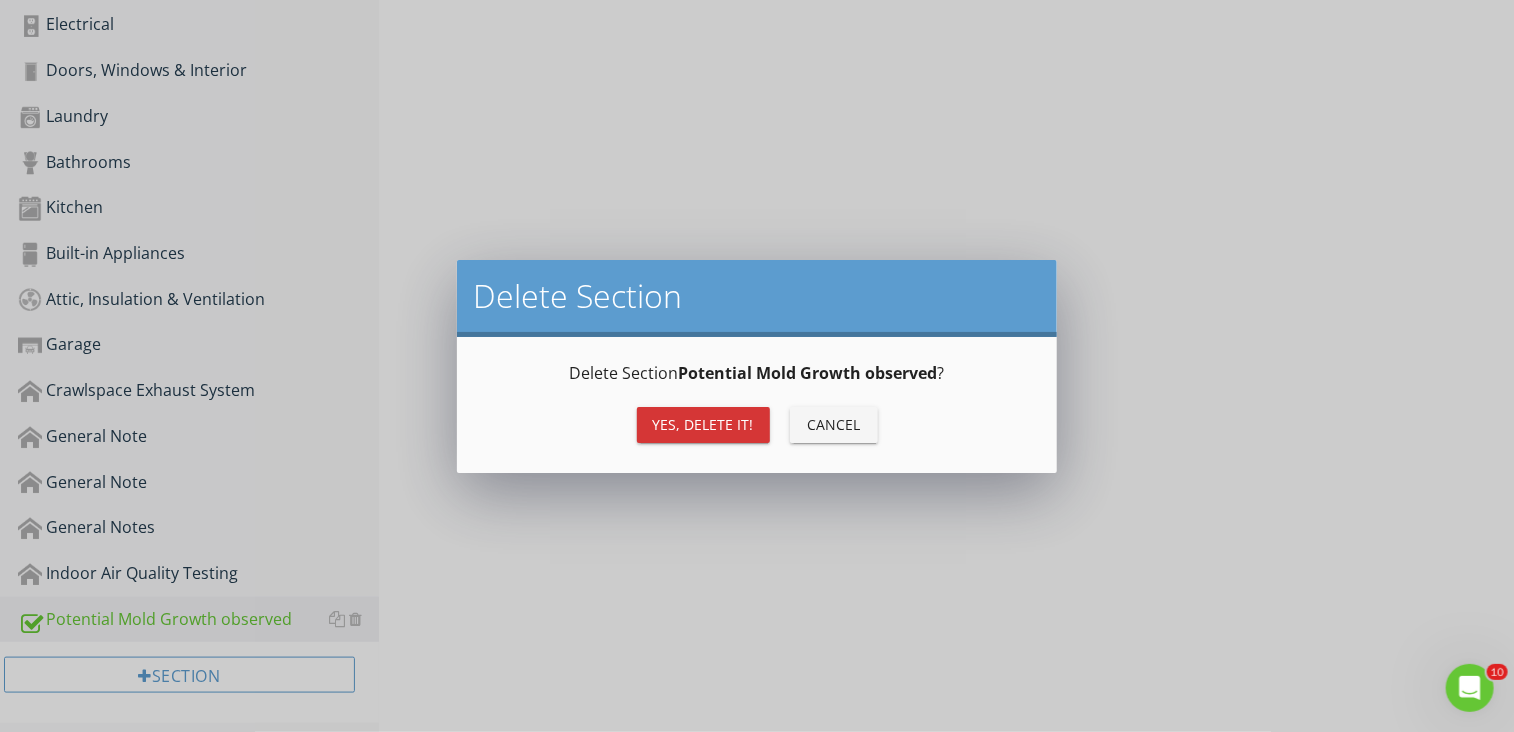 click on "Yes, Delete it!" at bounding box center (703, 424) 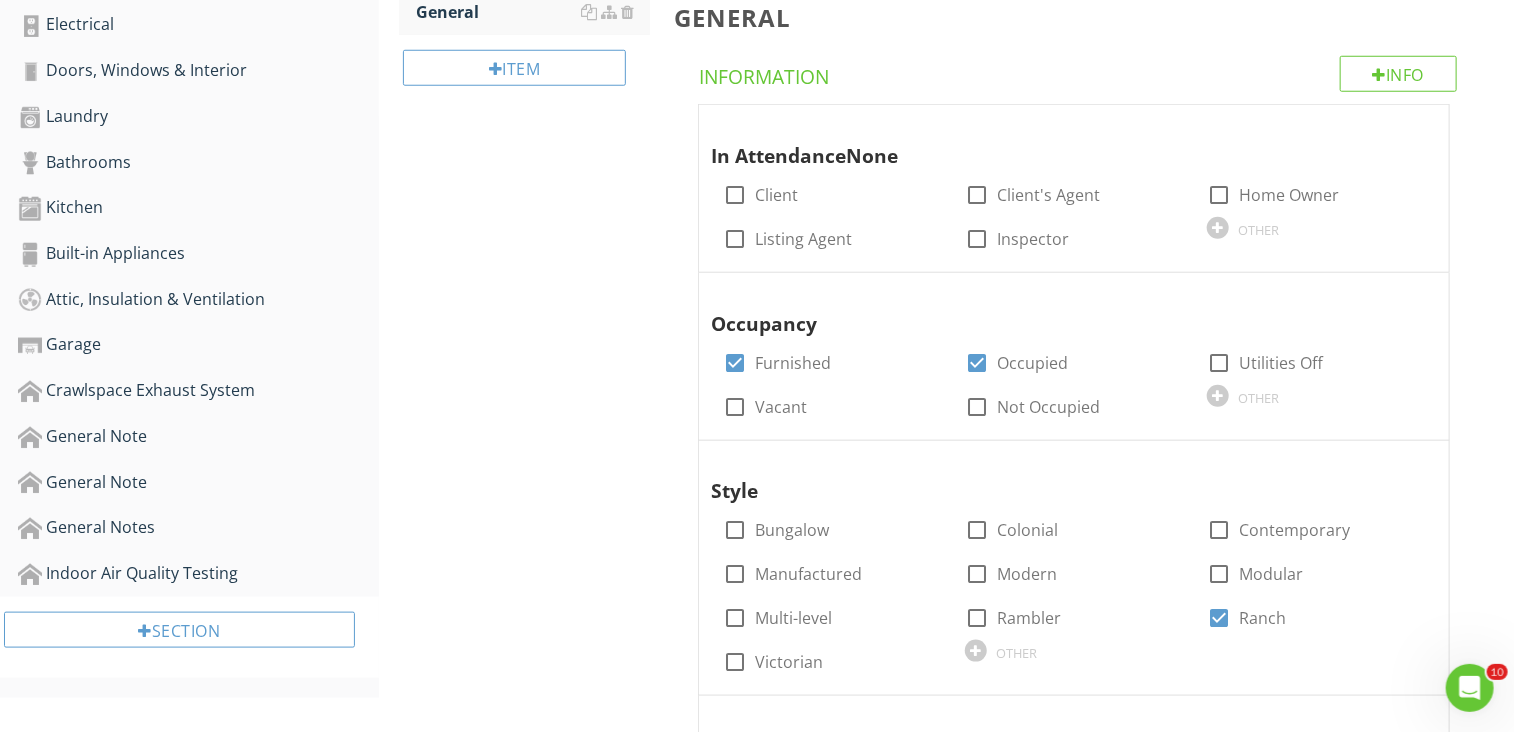scroll, scrollTop: 816, scrollLeft: 0, axis: vertical 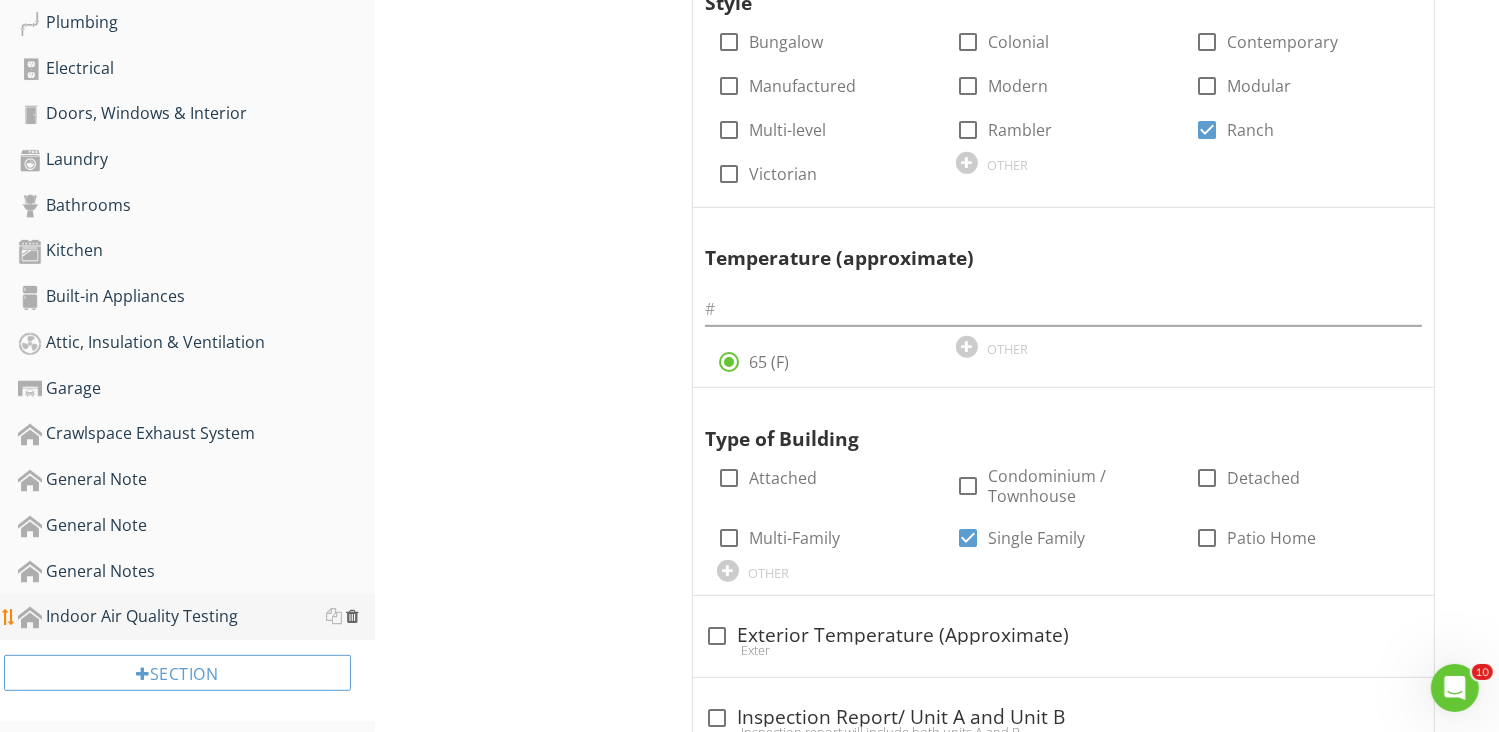 click at bounding box center (352, 616) 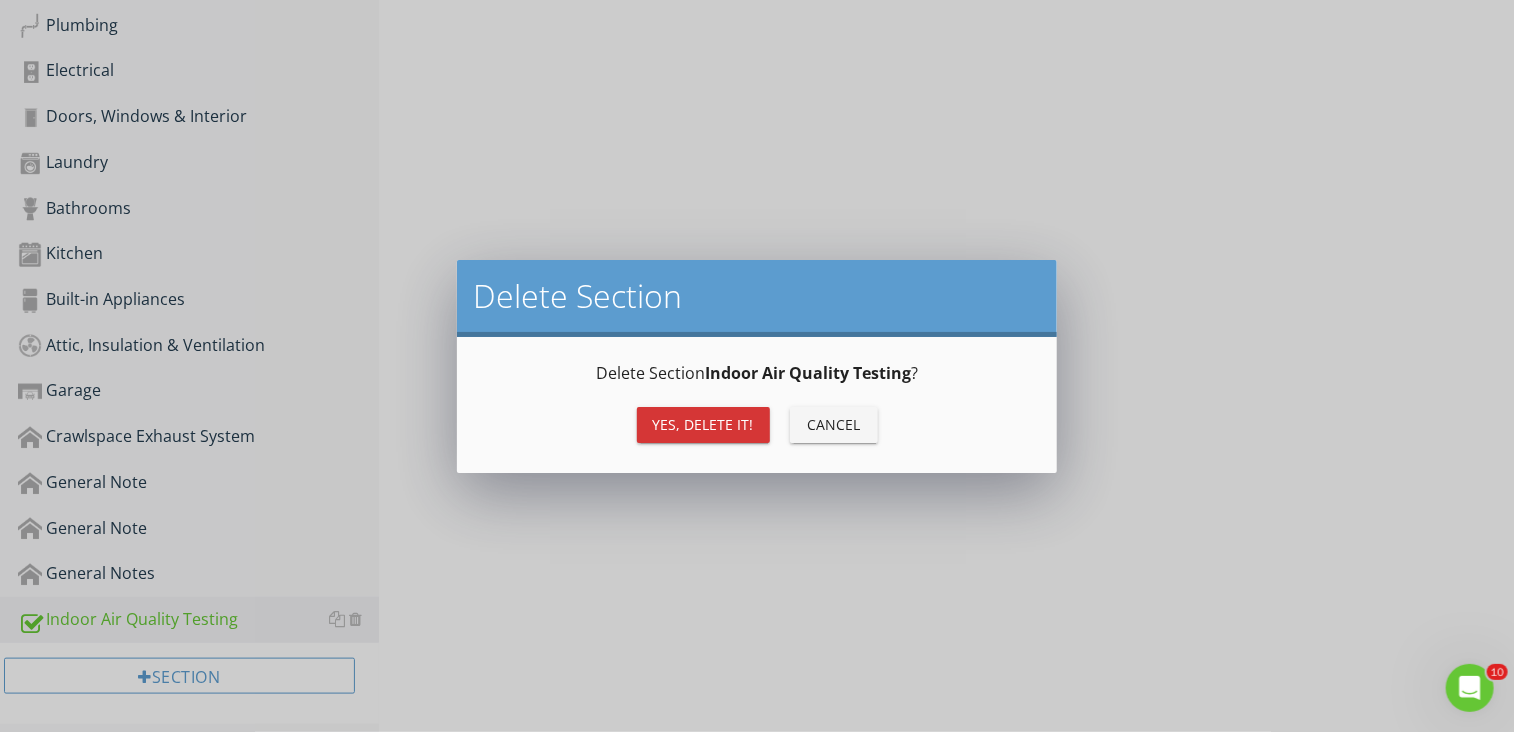 click on "Yes, Delete it!" at bounding box center [703, 424] 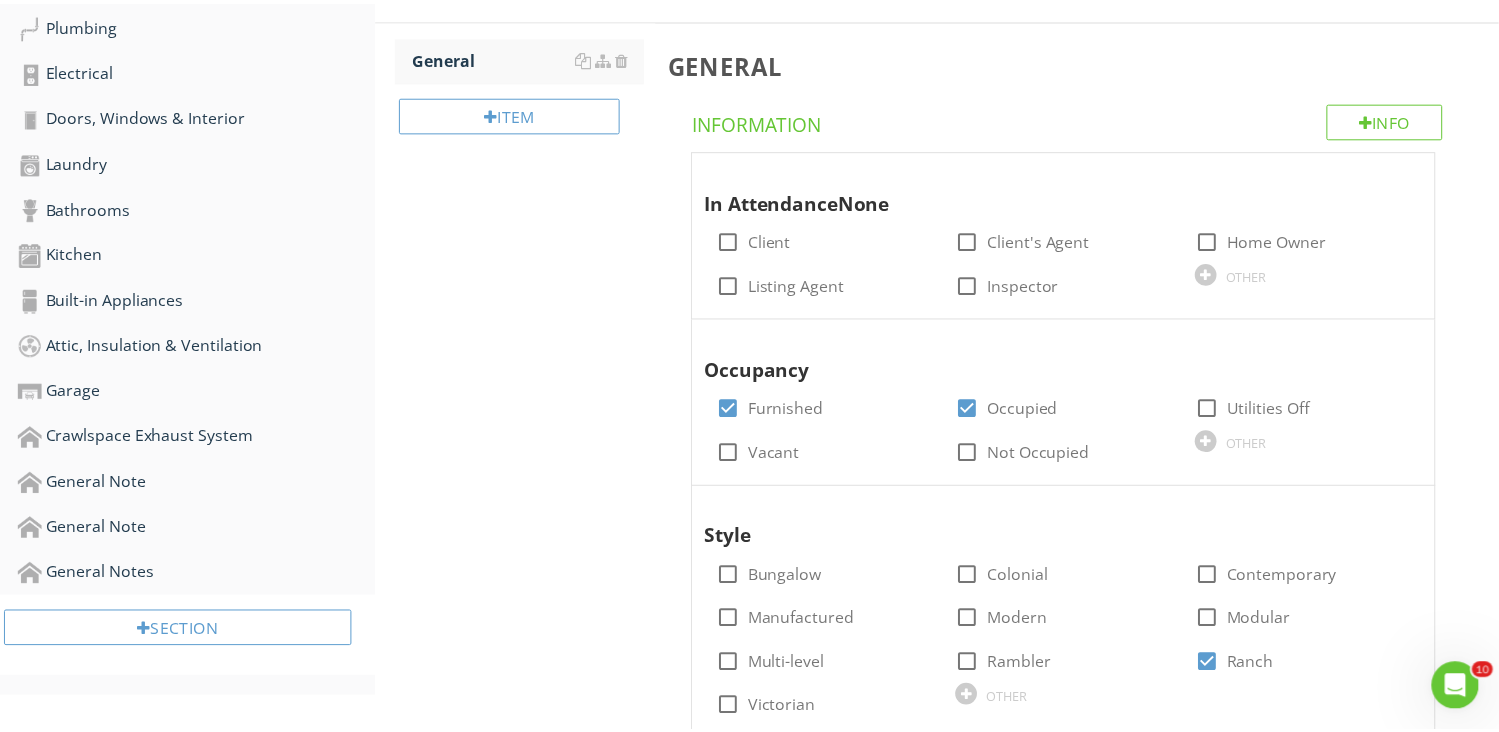 scroll, scrollTop: 772, scrollLeft: 0, axis: vertical 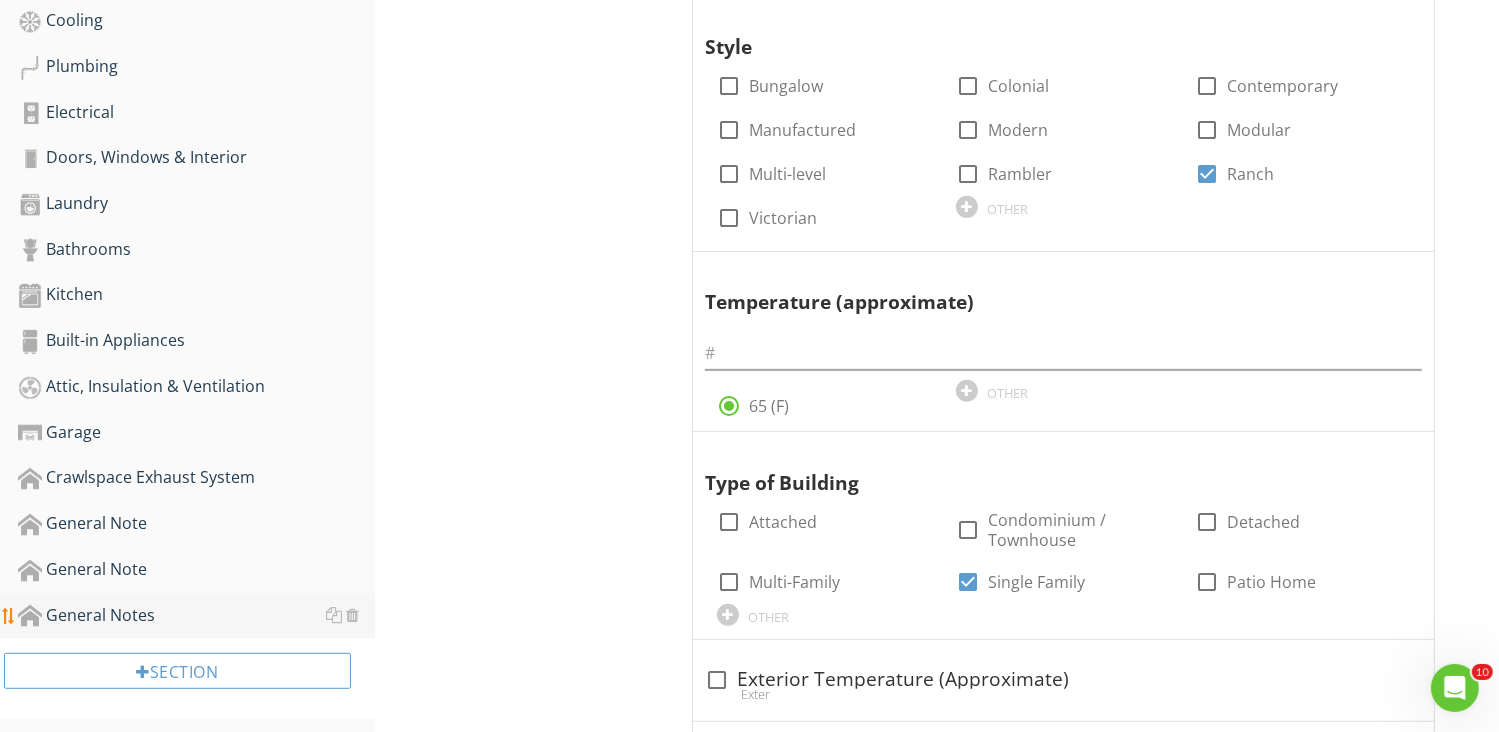 click on "General Notes" at bounding box center (196, 616) 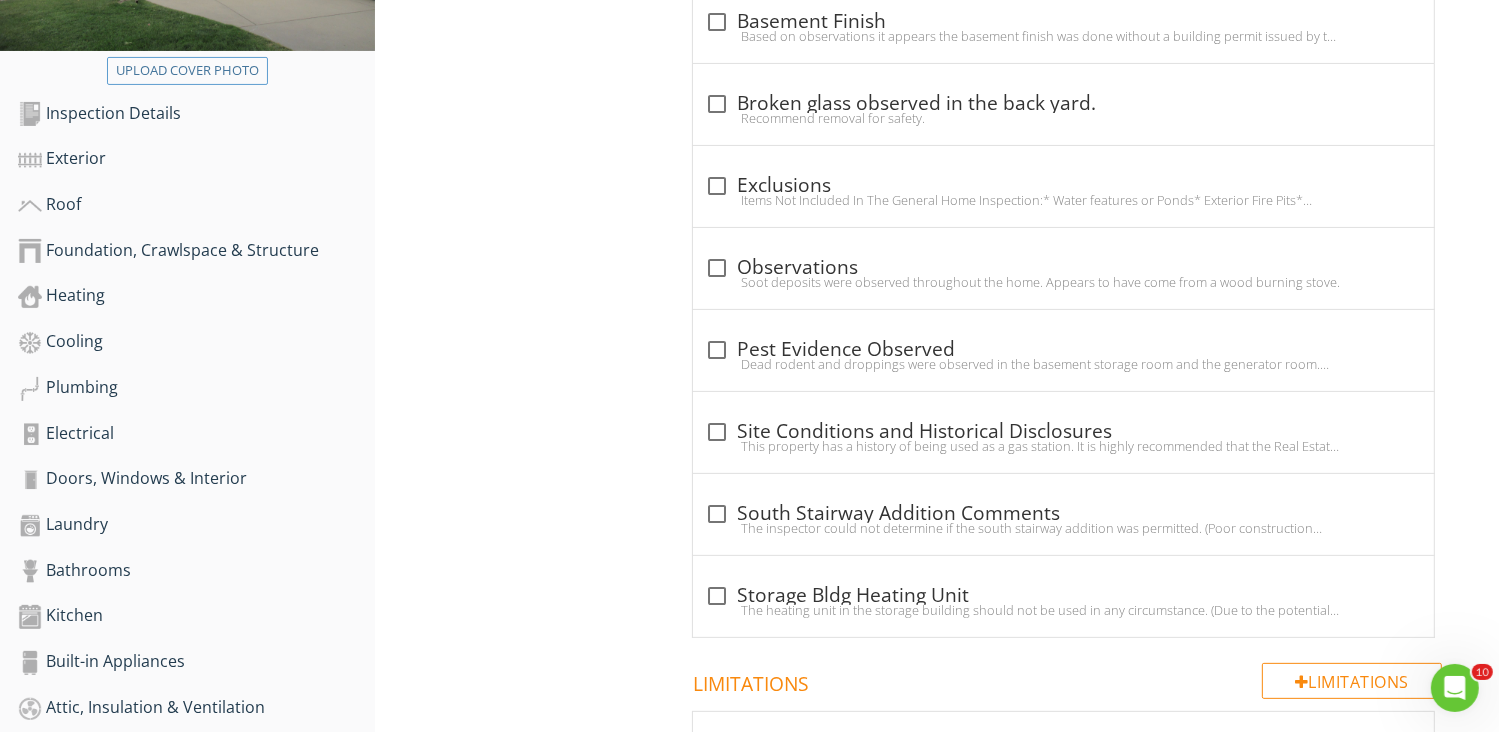 scroll, scrollTop: 372, scrollLeft: 0, axis: vertical 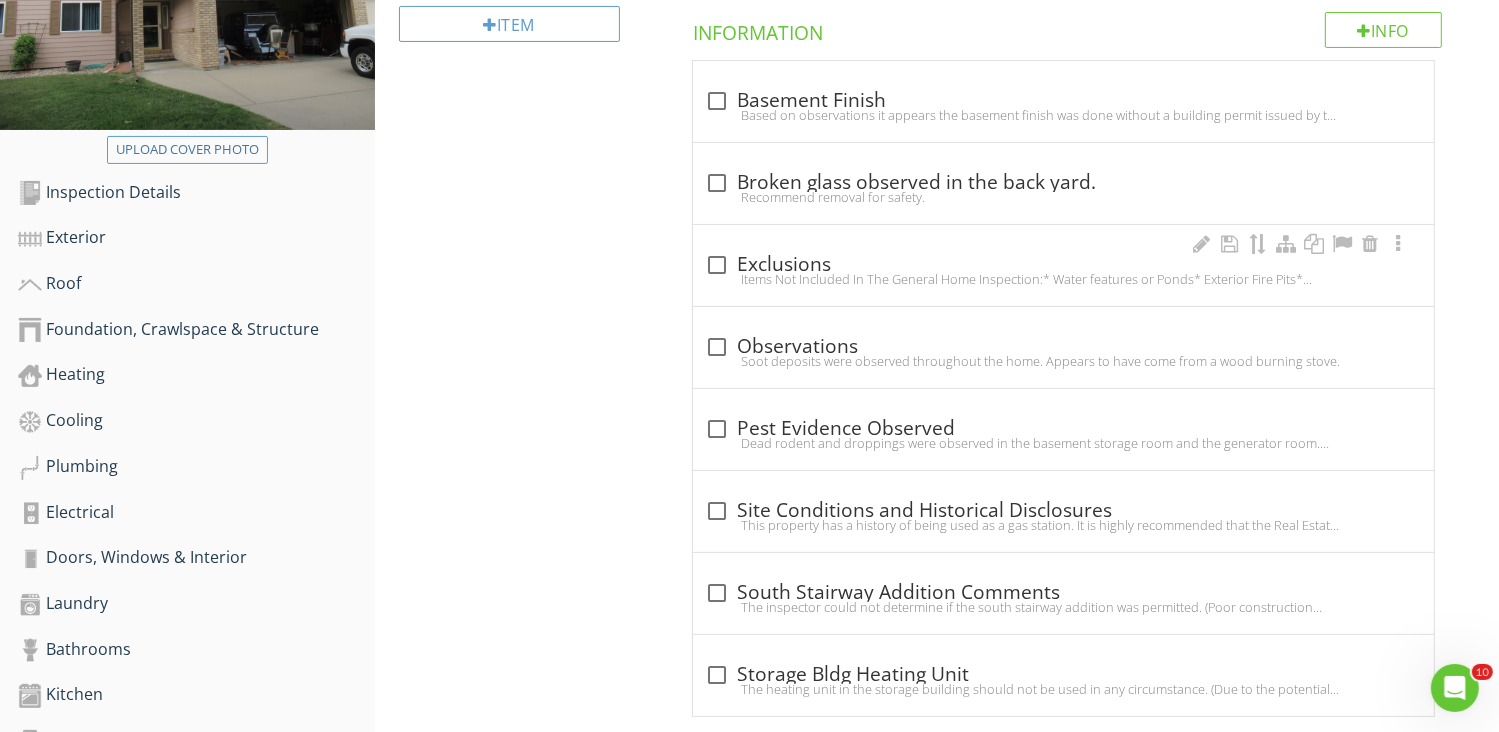 click at bounding box center (717, 265) 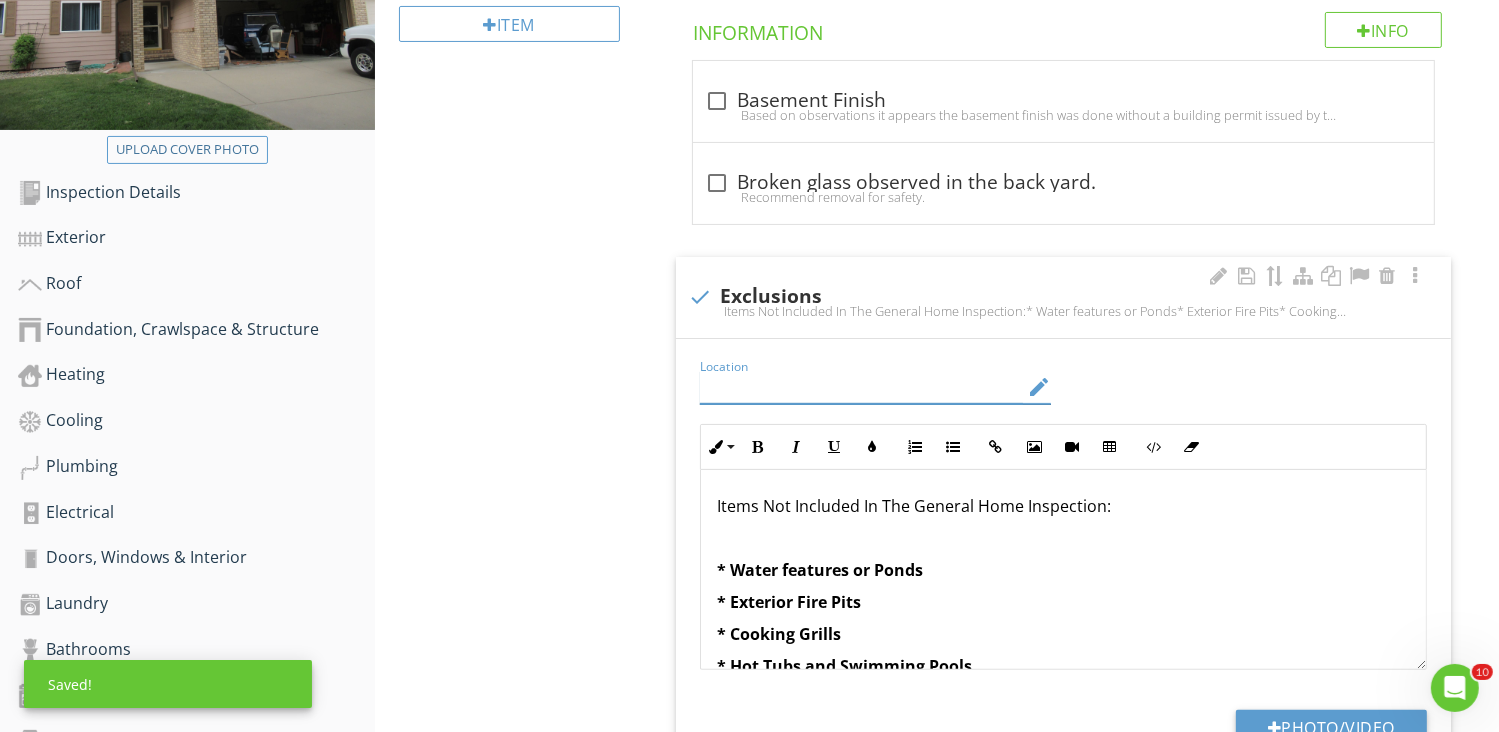 click at bounding box center (862, 387) 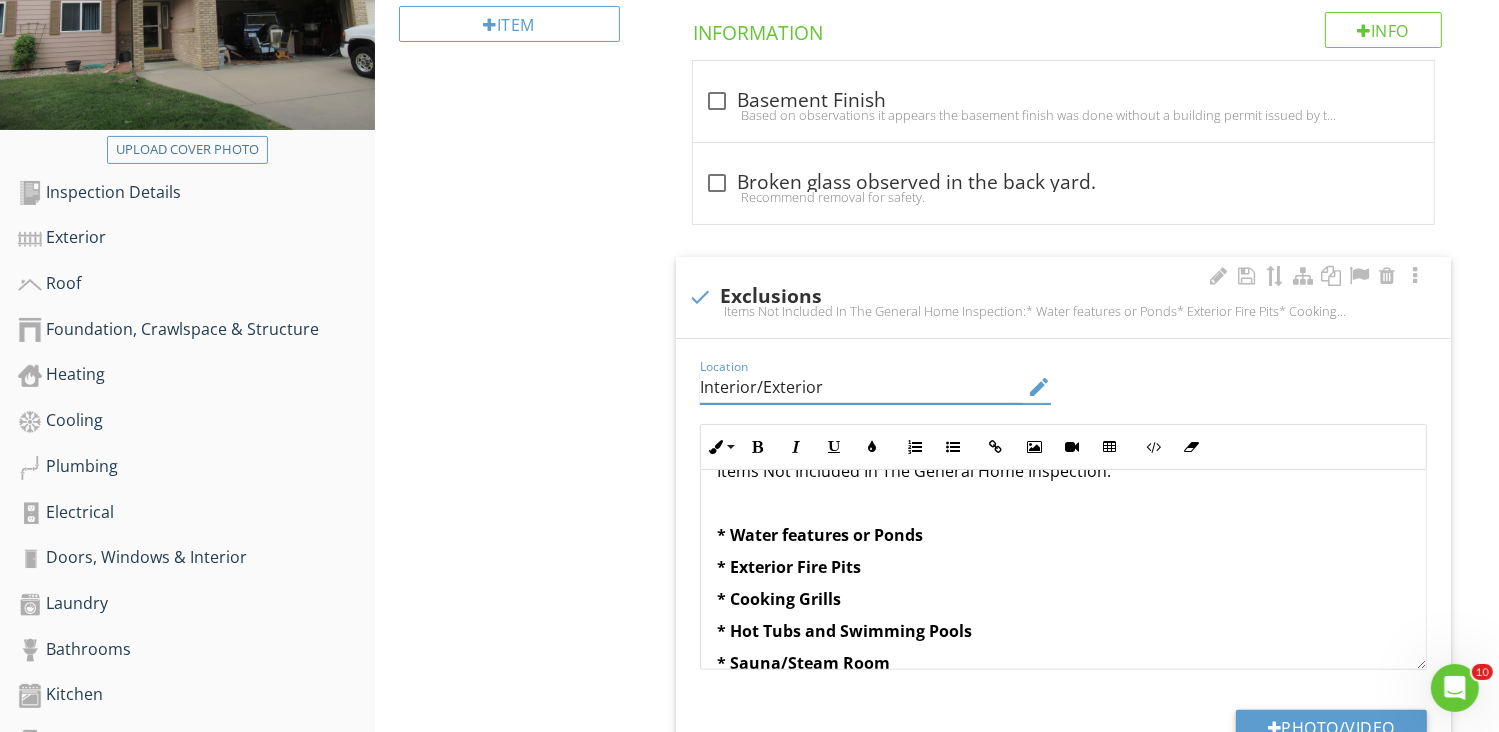 scroll, scrollTop: 64, scrollLeft: 0, axis: vertical 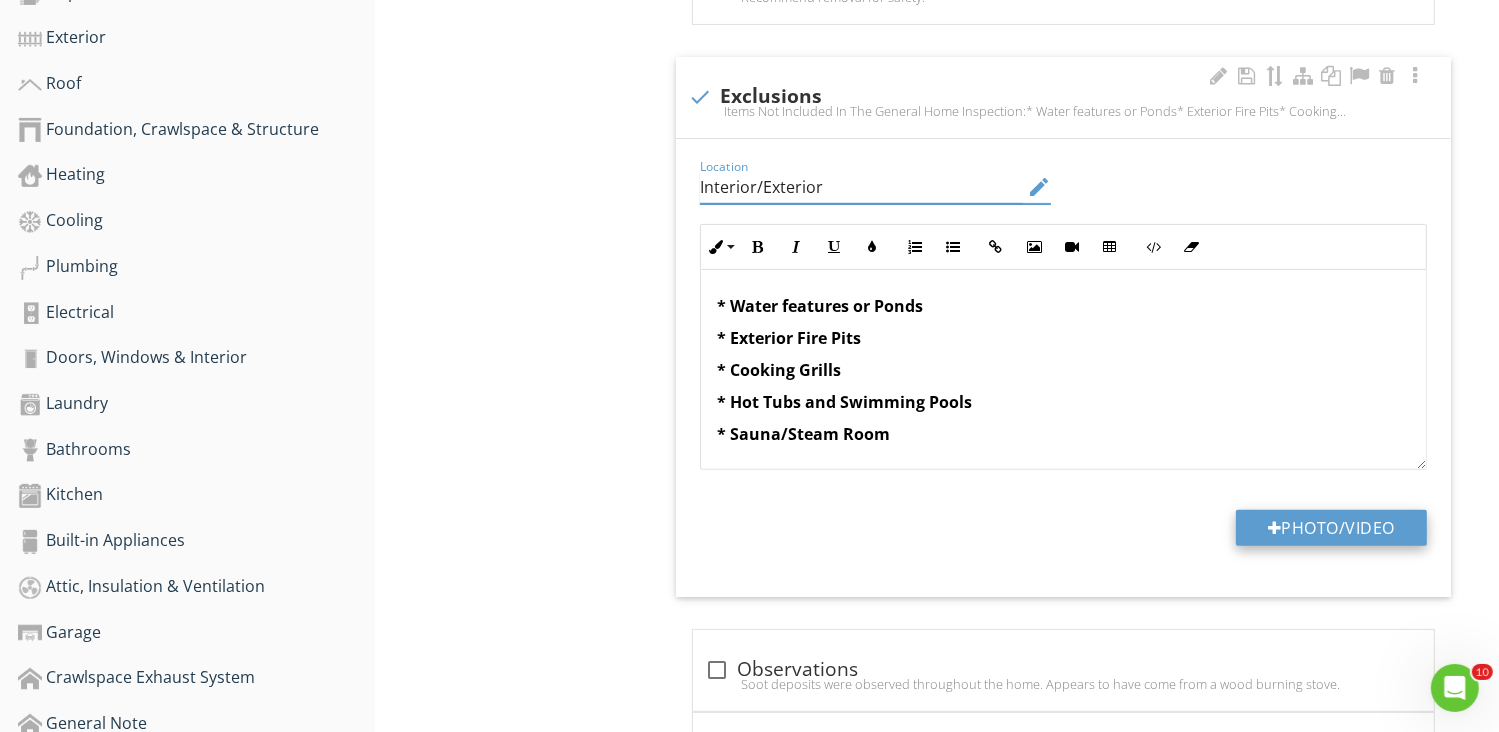 type on "Interior/Exterior" 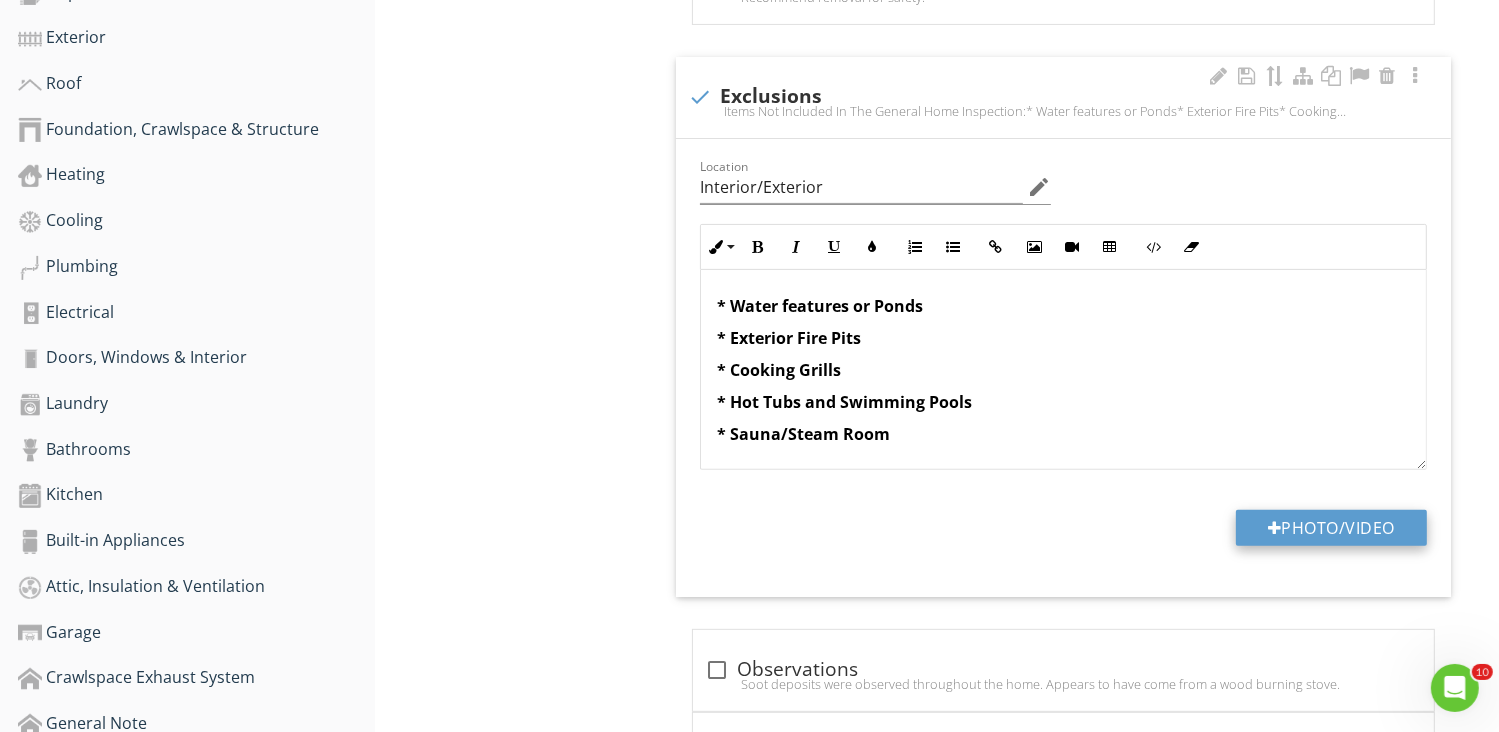 click on "Photo/Video" at bounding box center [1331, 528] 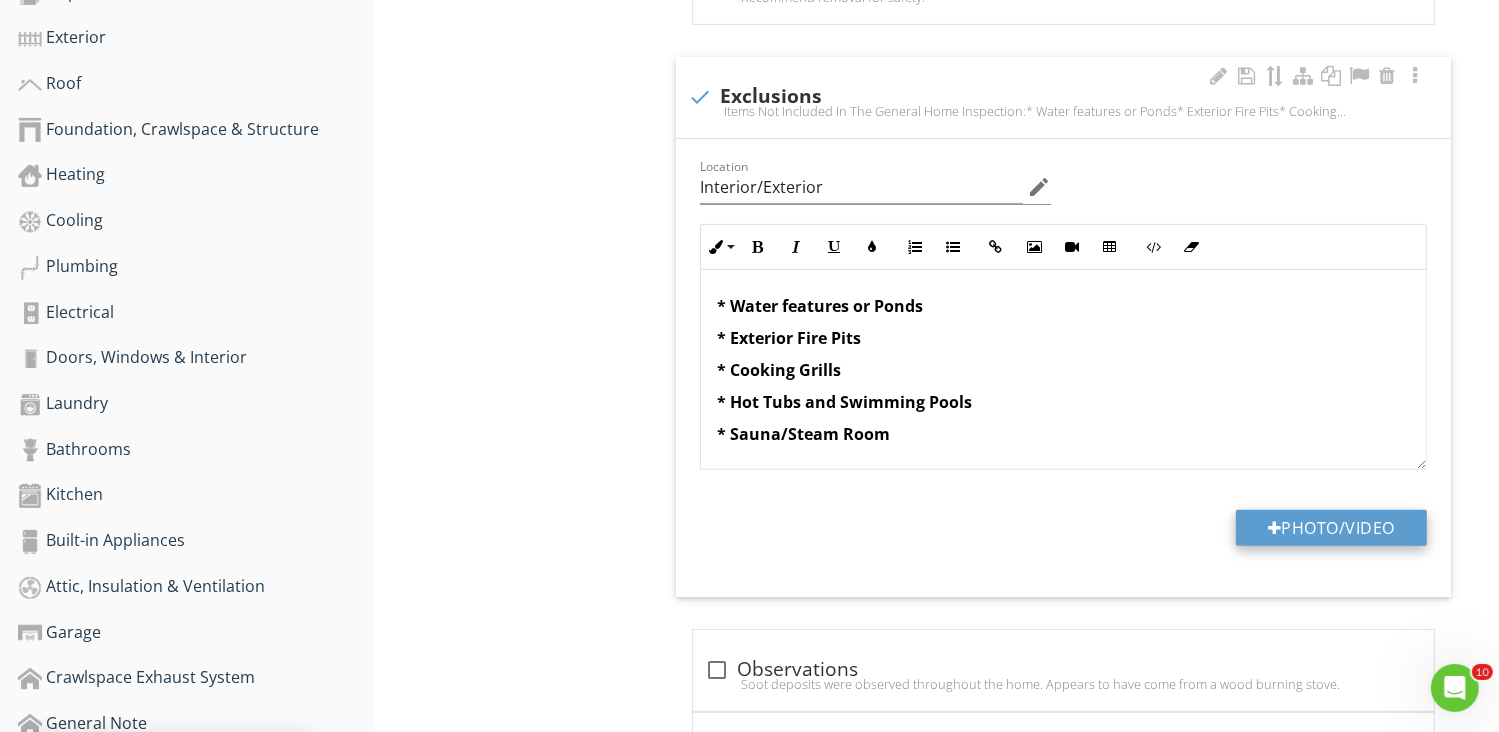 type on "C:\fakepath\IMG_2015.JPG" 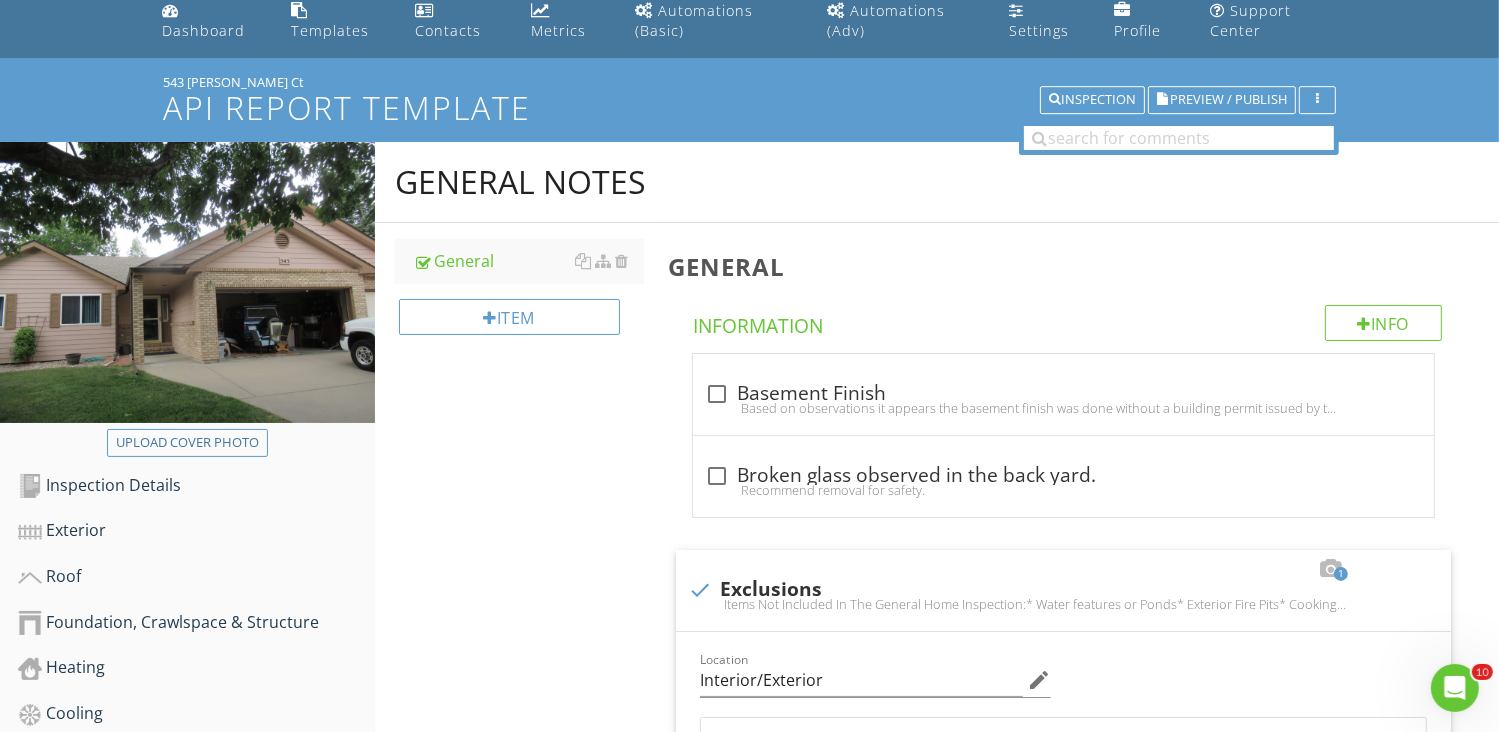 scroll, scrollTop: 0, scrollLeft: 0, axis: both 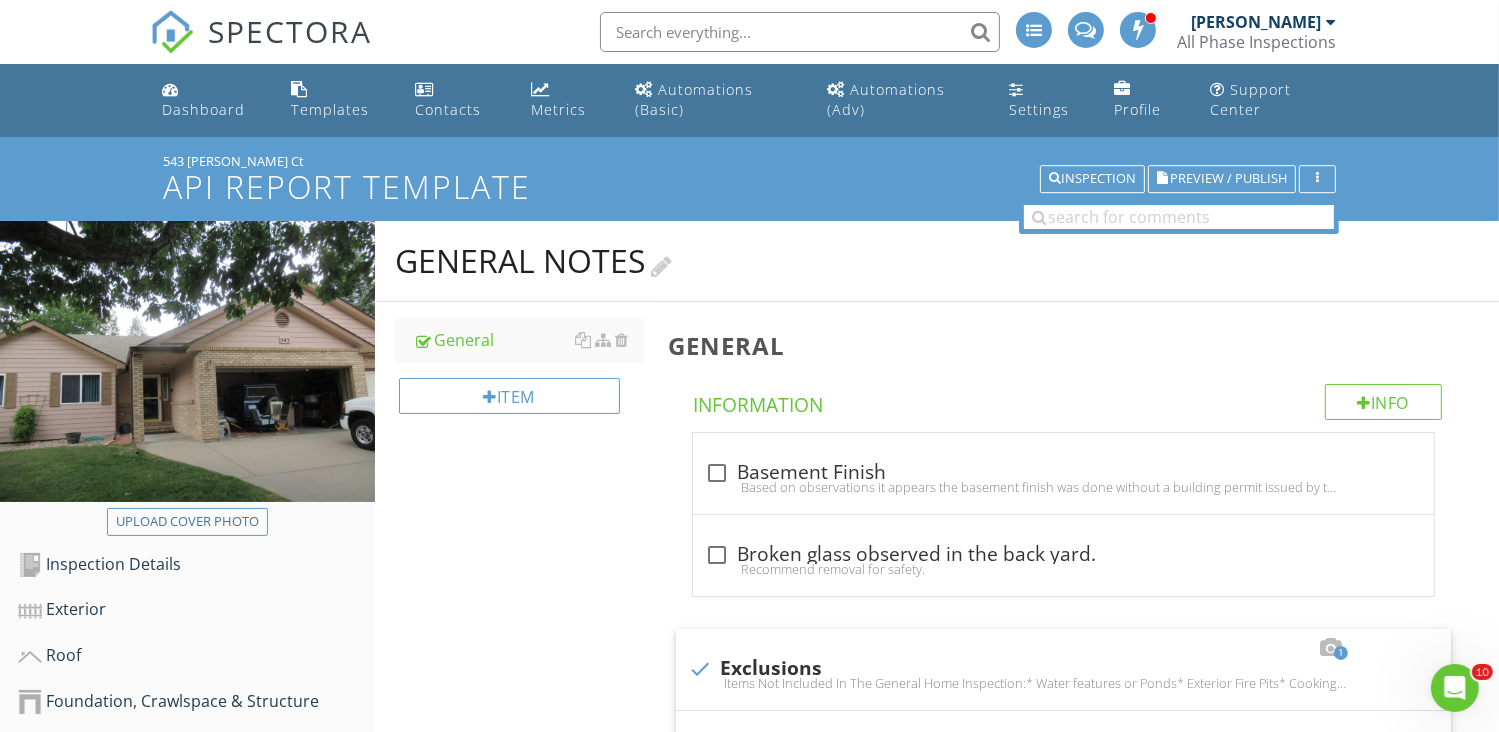 click at bounding box center (661, 263) 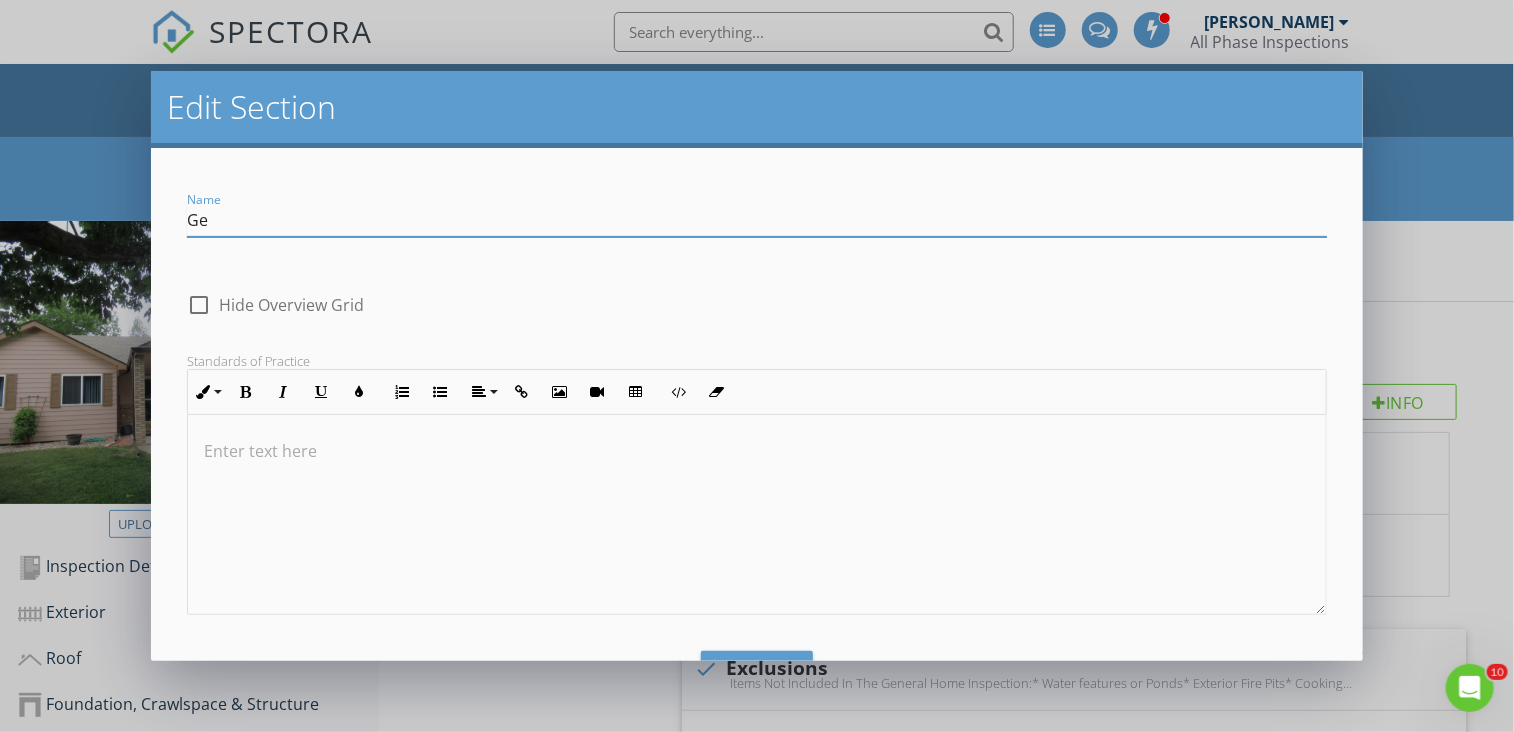 type on "G" 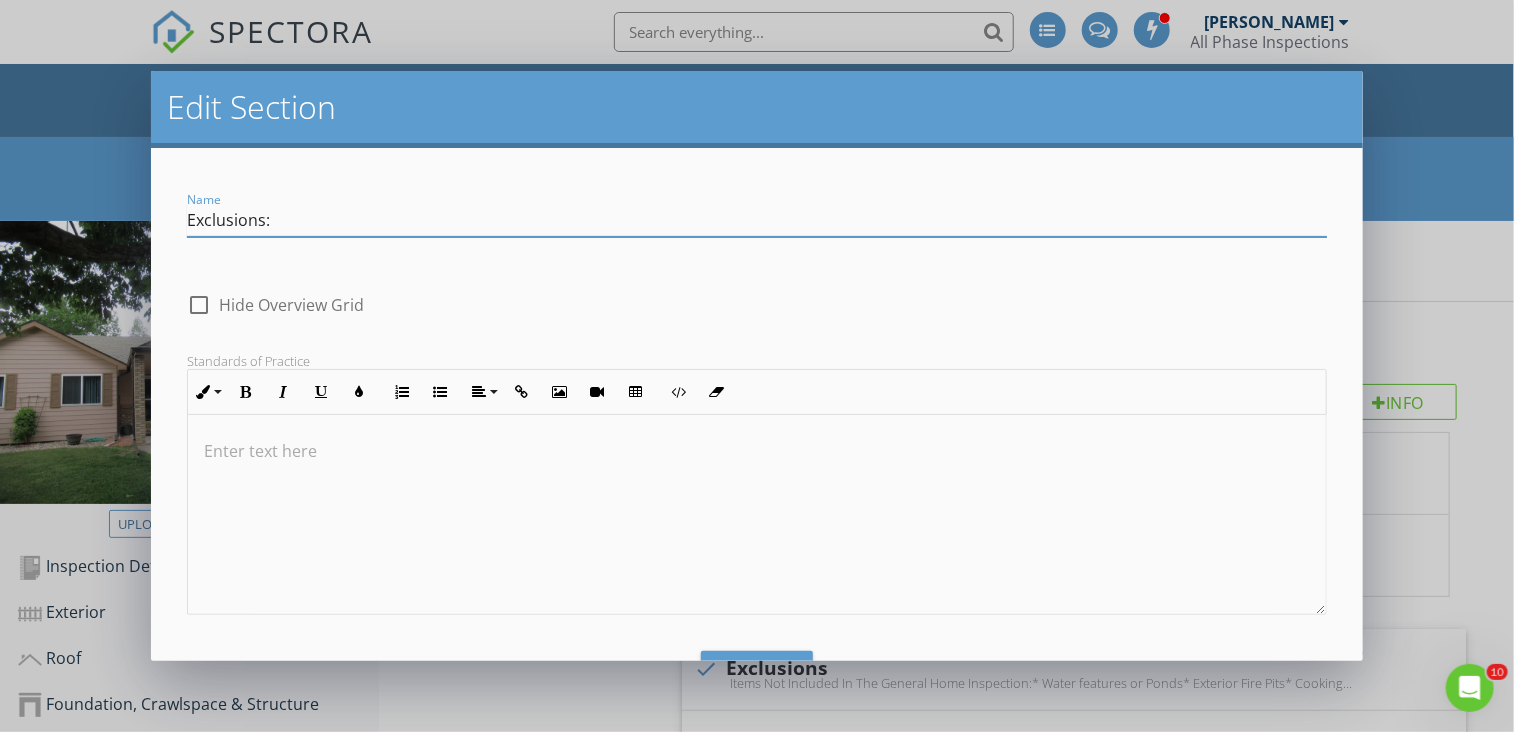 type on "Exclusions:" 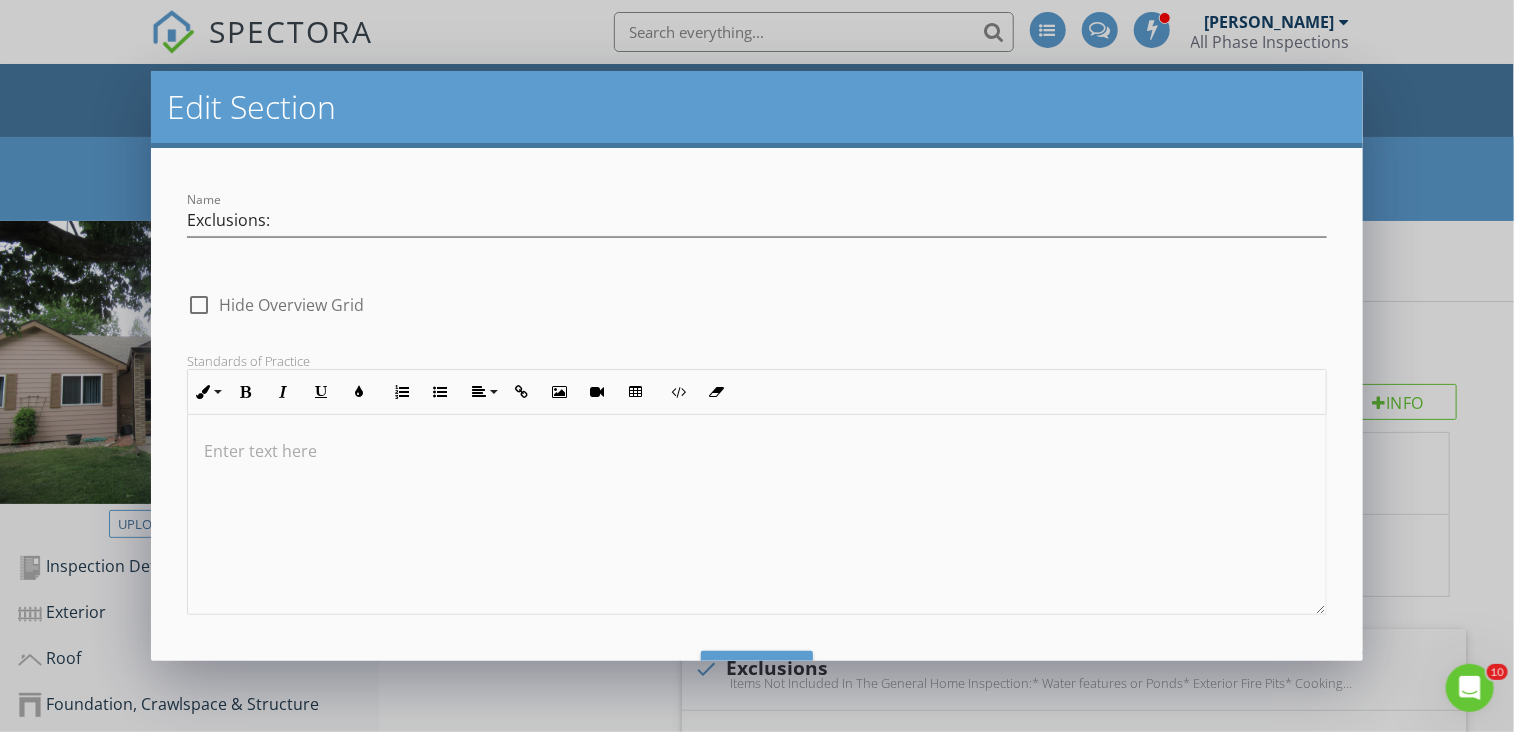 click on "Save" at bounding box center [756, 665] 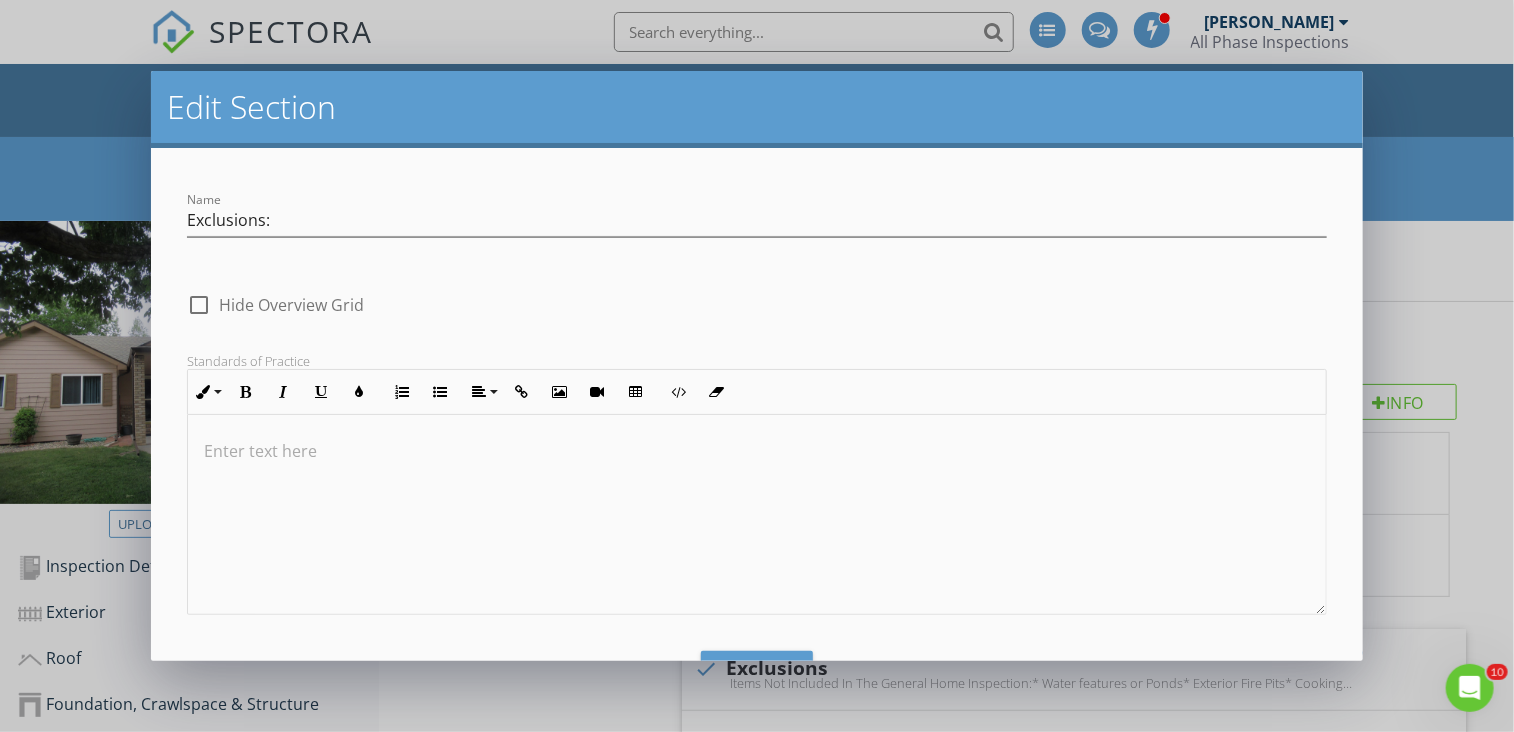 click on "Save" at bounding box center (757, 673) 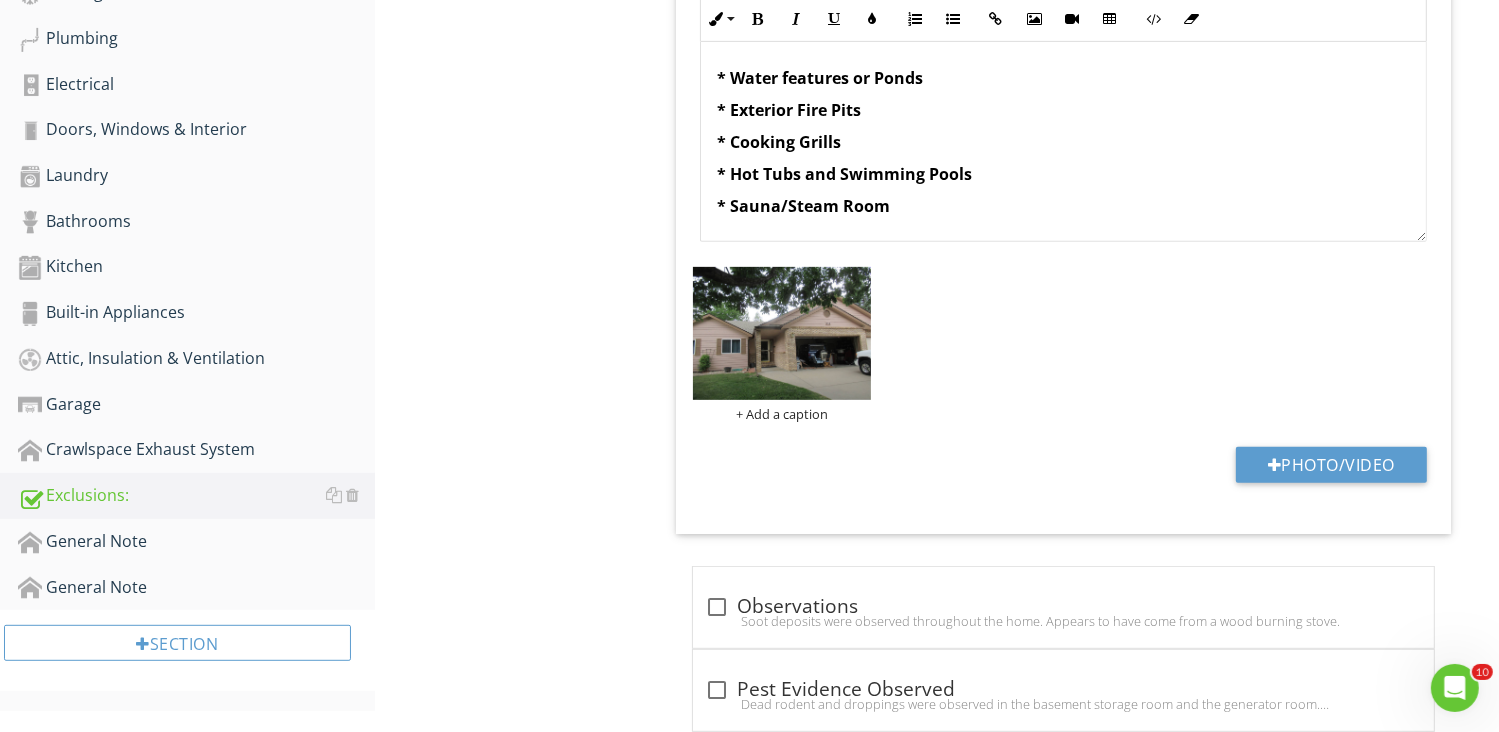scroll, scrollTop: 900, scrollLeft: 0, axis: vertical 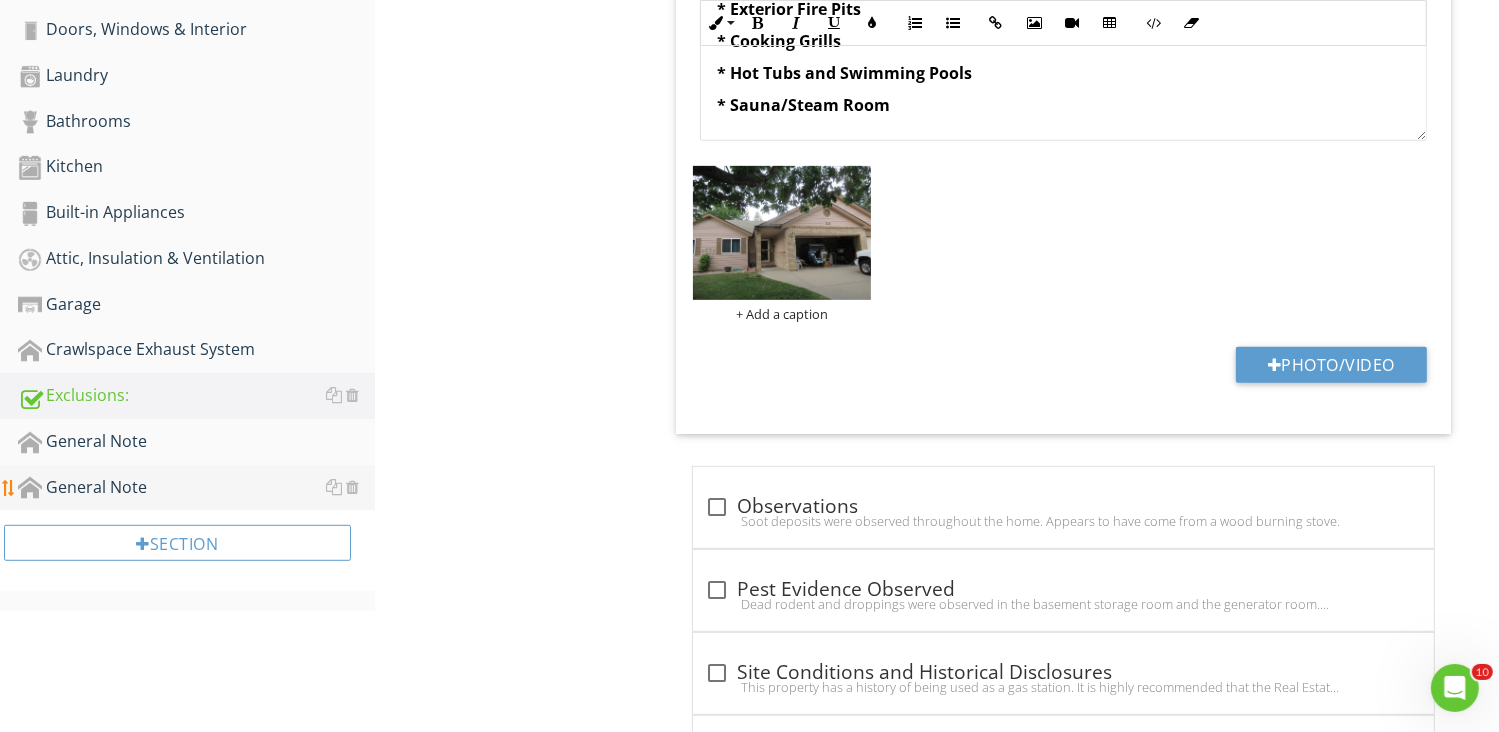 click on "General Note" at bounding box center (196, 488) 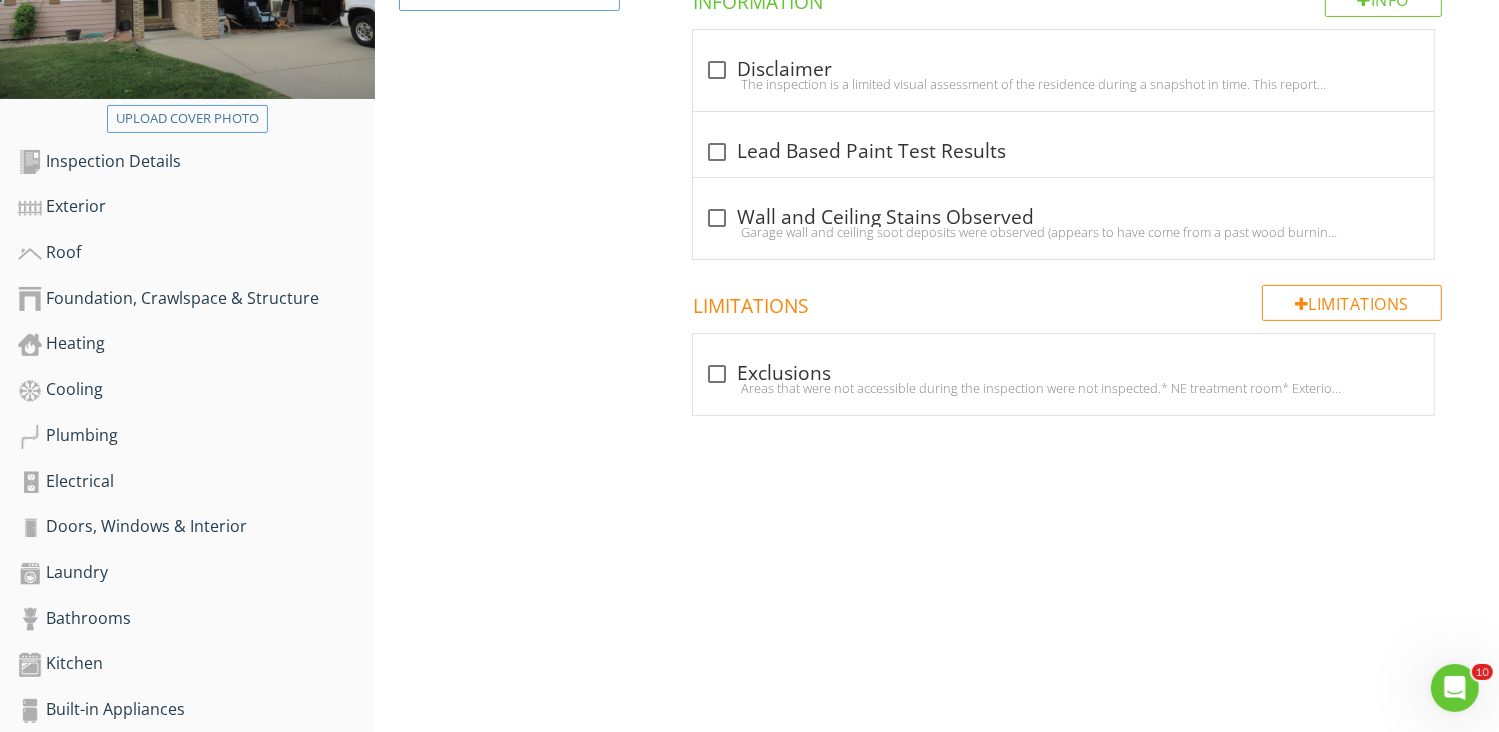scroll, scrollTop: 372, scrollLeft: 0, axis: vertical 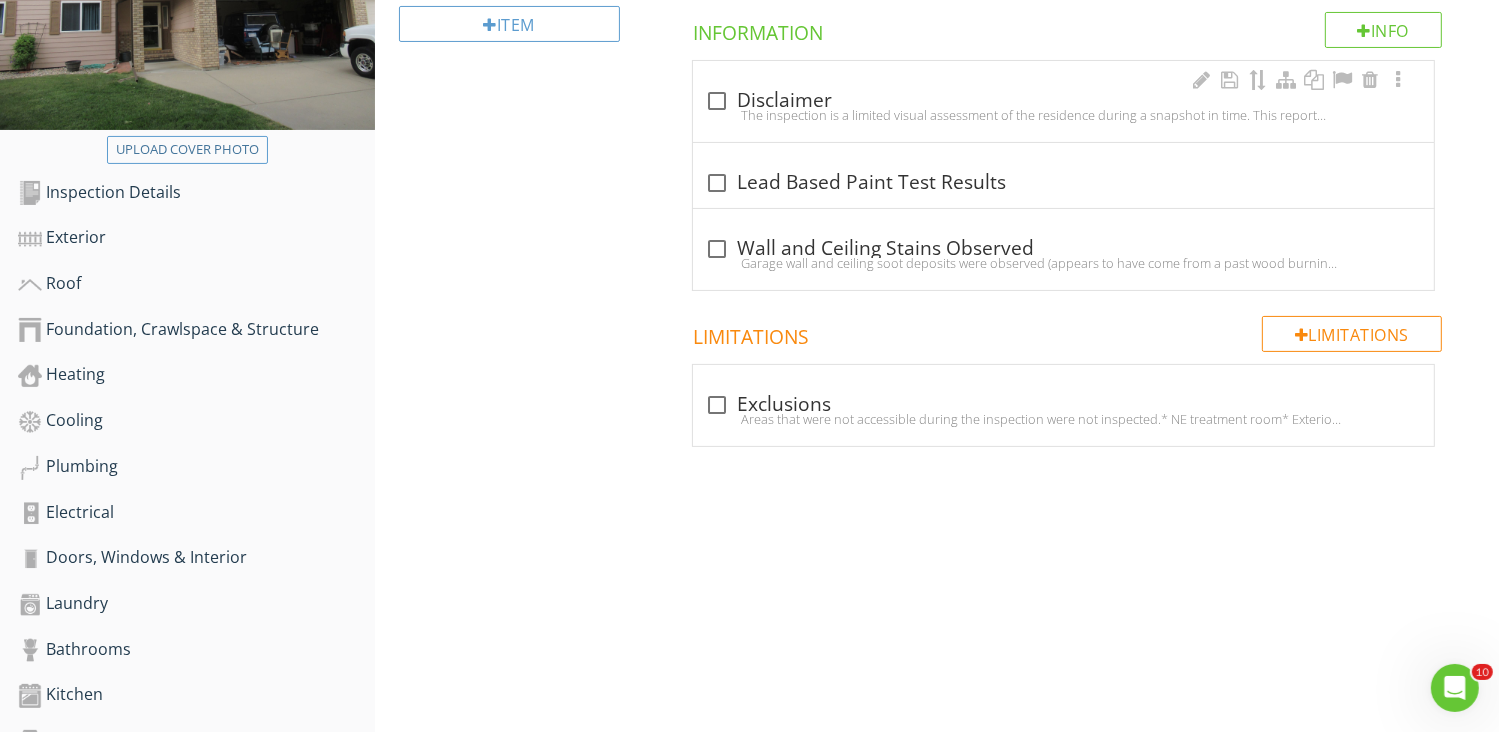 click on "The inspection is a limited visual assessment of the residence during a snapshot in time. This report should not be used as the source for any future decisions made in relation to renovations, hazardous material mitigation or remediation.(It is recommended to contact qualified professionals to do more in-depth consulting, testing and research before moving forward with major changes)." at bounding box center [1063, 115] 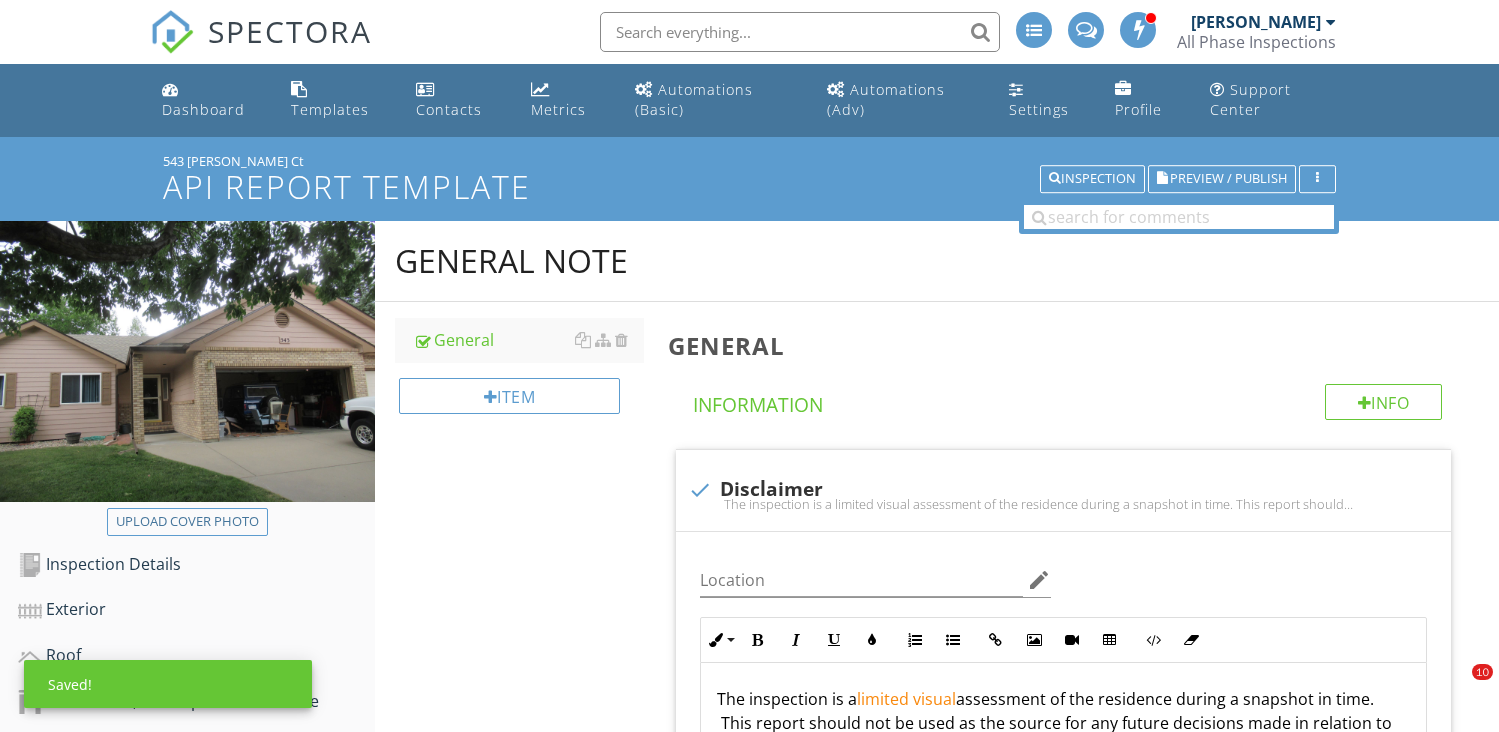 scroll, scrollTop: 372, scrollLeft: 0, axis: vertical 